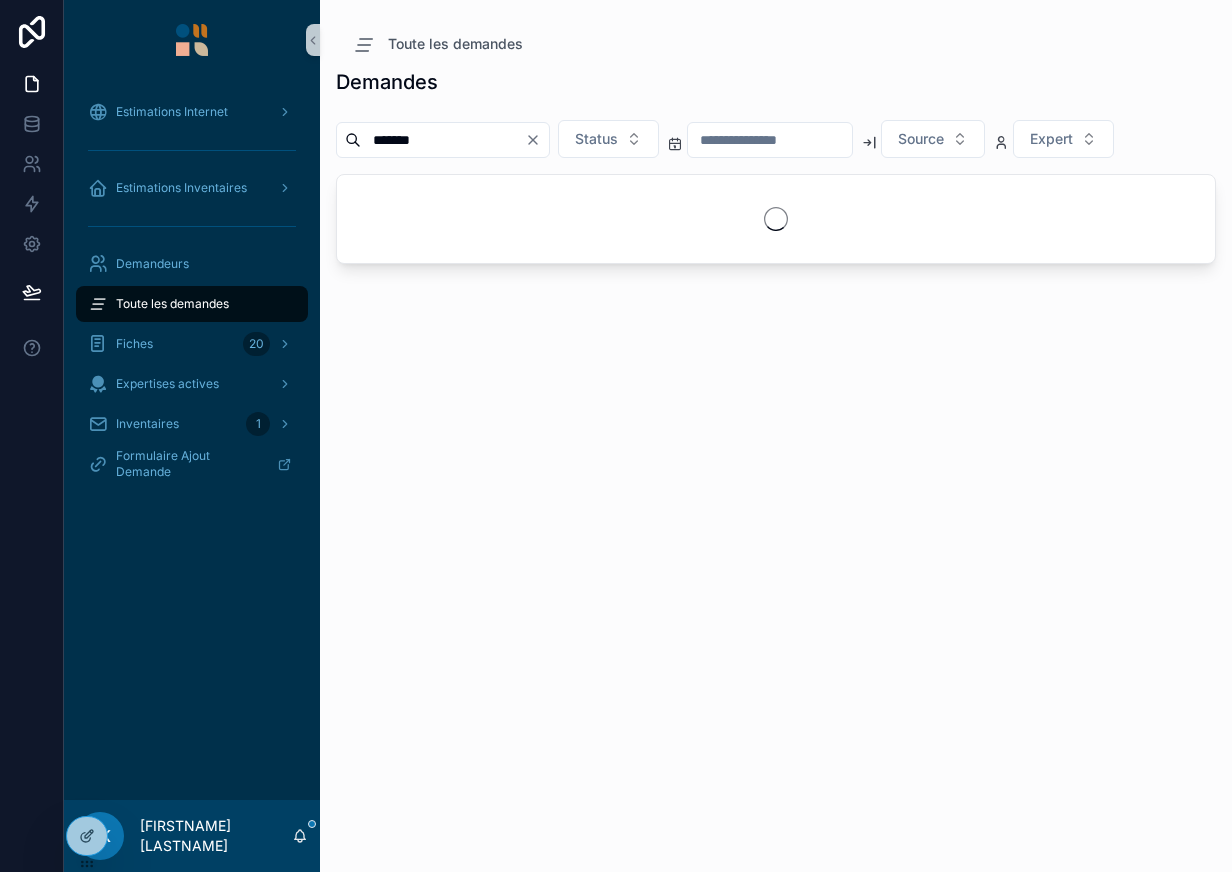 scroll, scrollTop: 0, scrollLeft: 0, axis: both 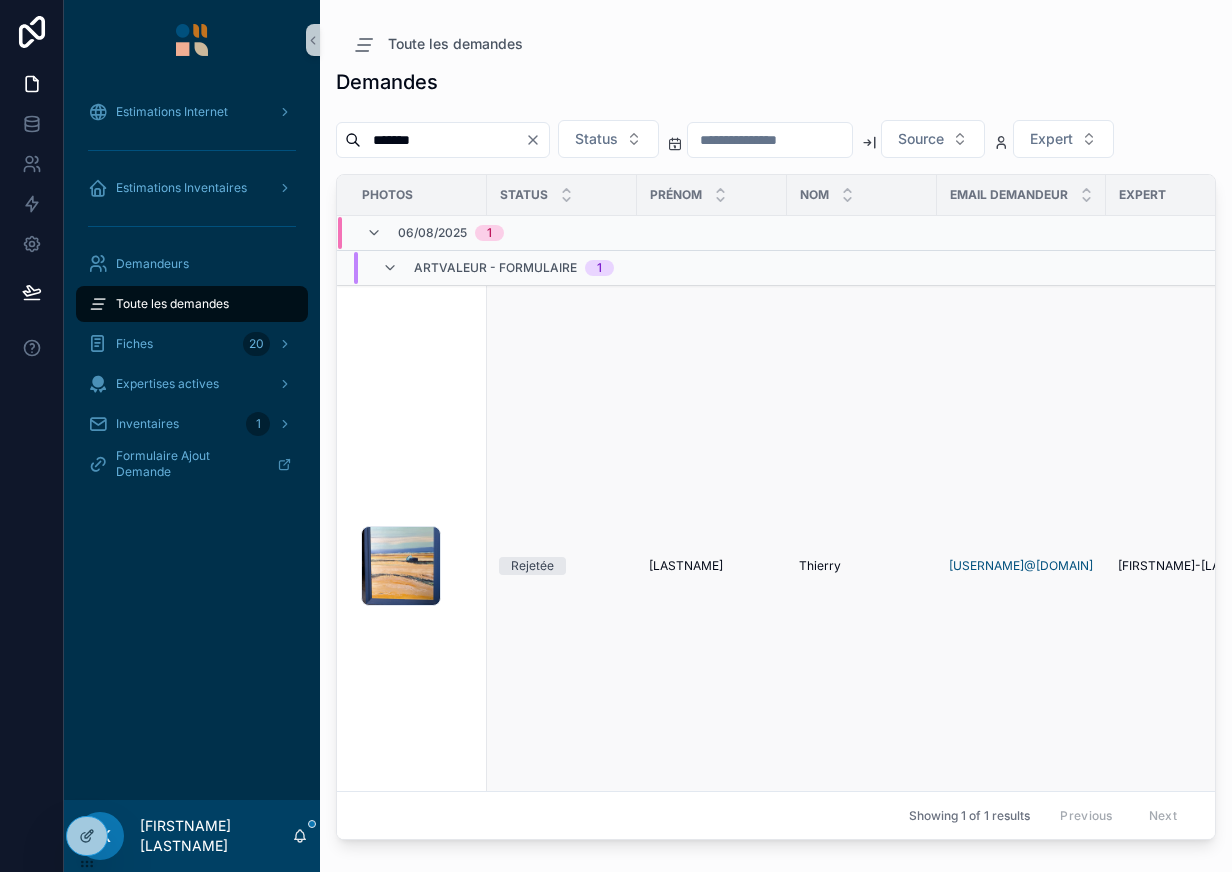 type on "*******" 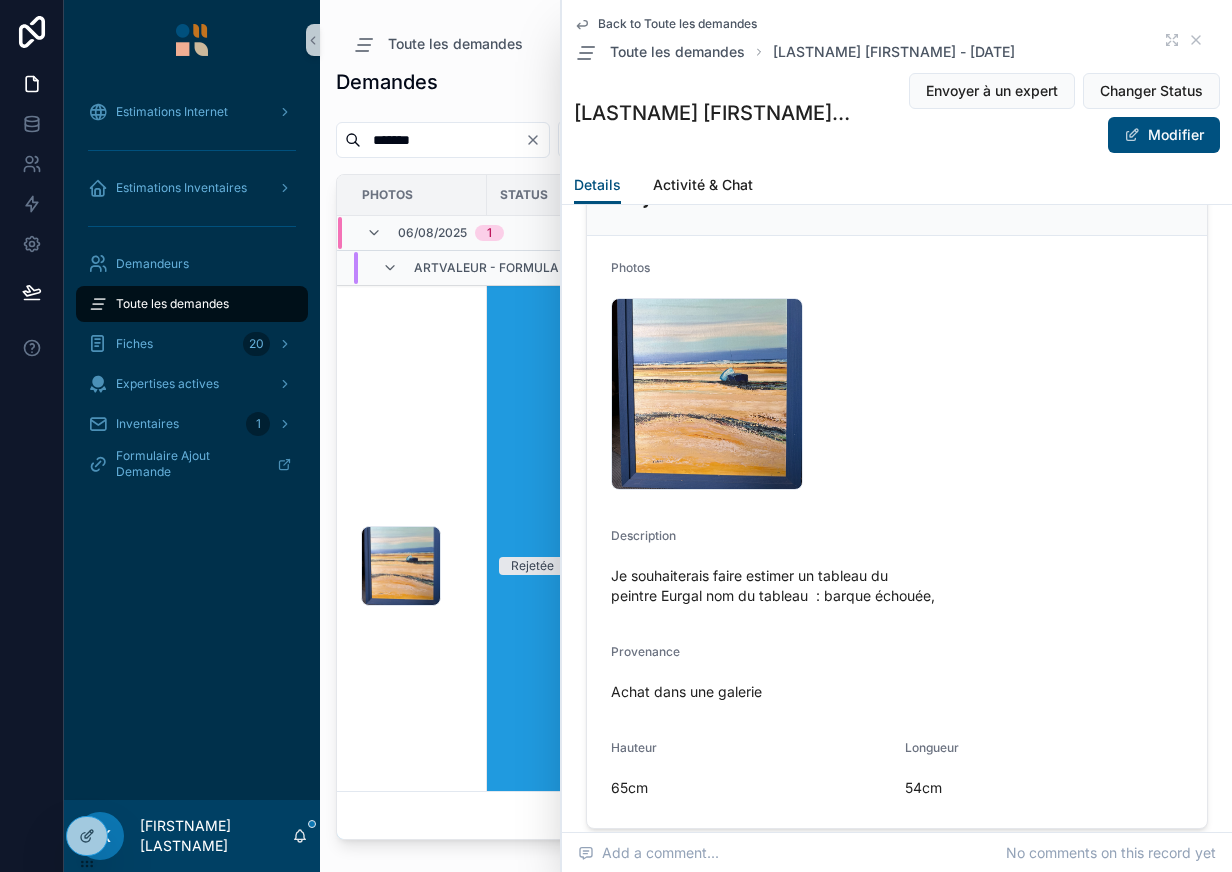 scroll, scrollTop: 0, scrollLeft: 0, axis: both 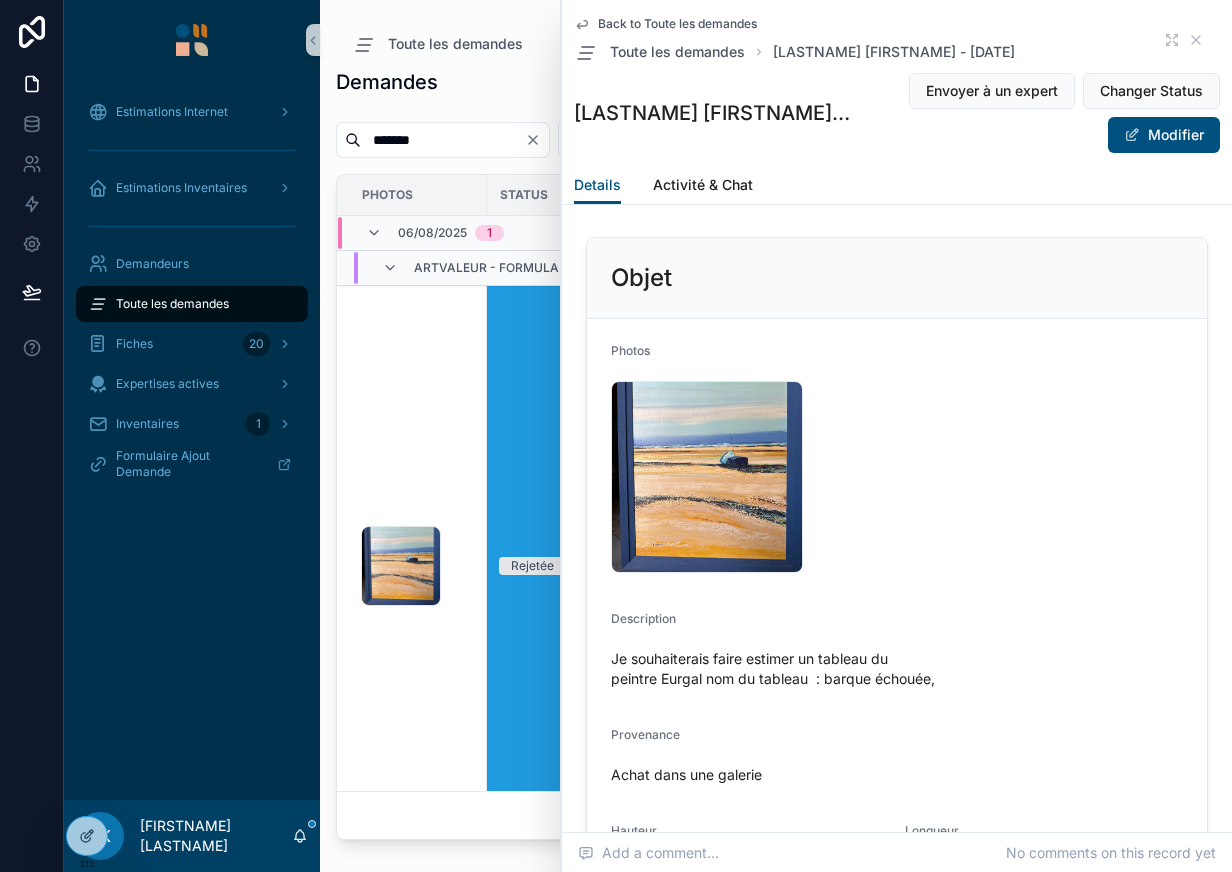 click on "Je souhaiterais faire estimer un tableau du peintre Eurgal nom du tableau  : barque échouée," at bounding box center [897, 669] 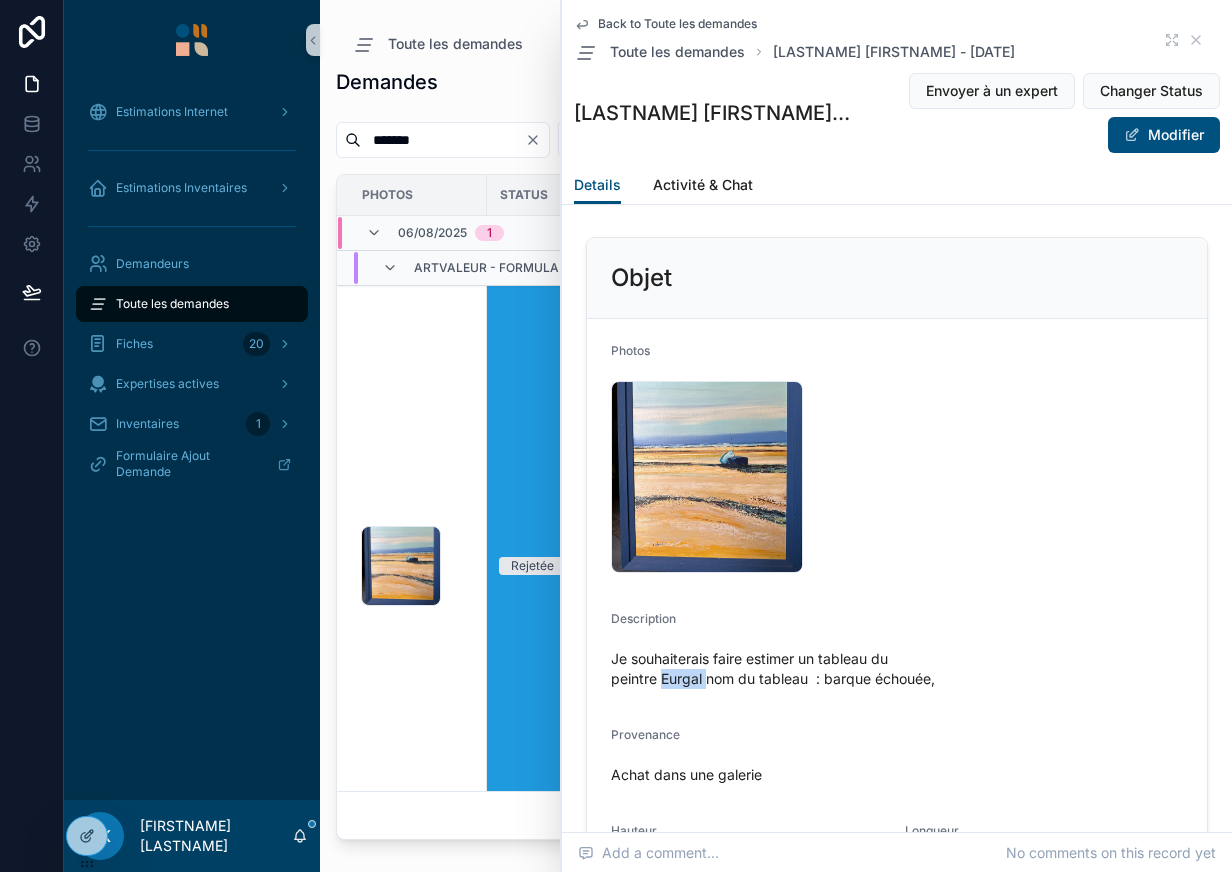 click on "Je souhaiterais faire estimer un tableau du peintre Eurgal nom du tableau  : barque échouée," at bounding box center (897, 669) 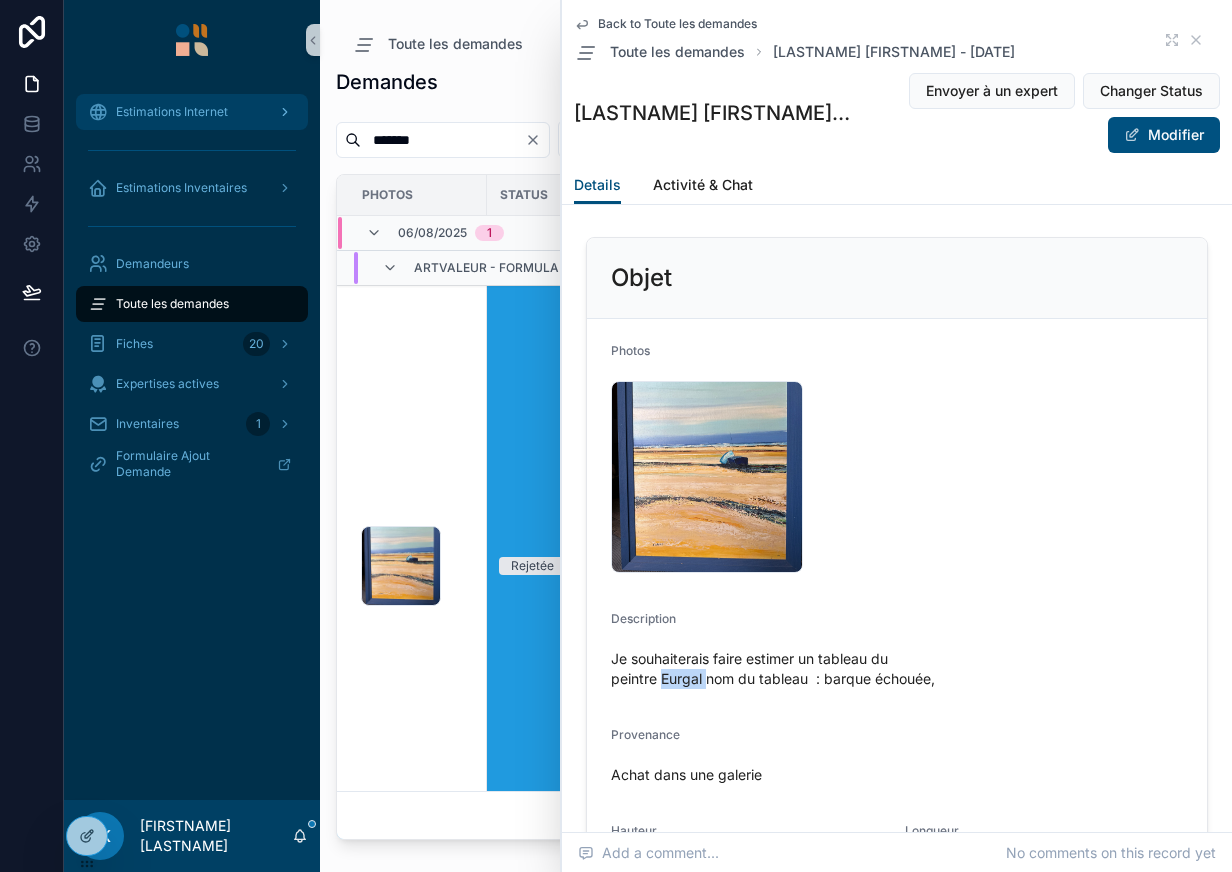 click on "Estimations Internet" at bounding box center [192, 112] 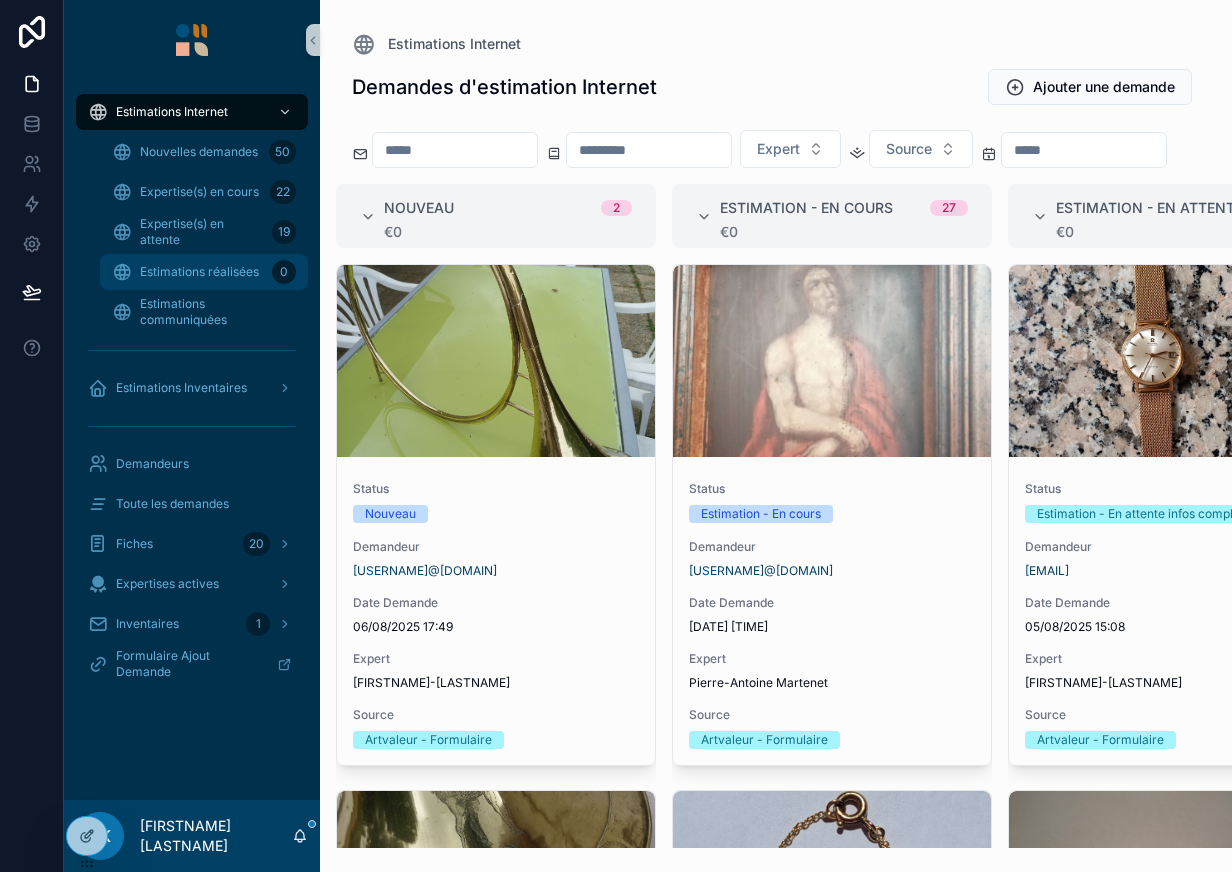 click on "Estimations réalisées" at bounding box center (199, 272) 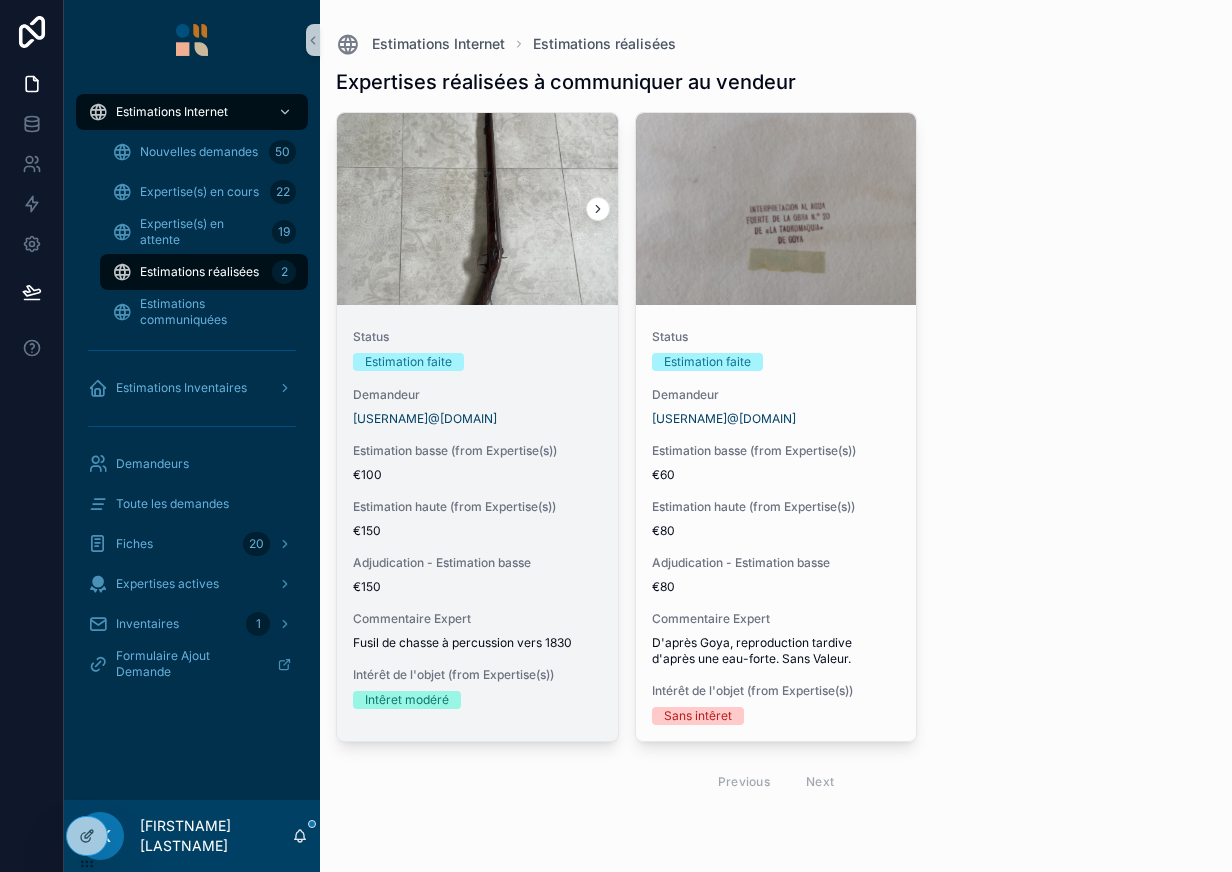 click on "Status Estimation faite Demandeur [USERNAME]@[DOMAIN] Estimation basse (from Expertise(s)) €100 Estimation haute (from Expertise(s)) €150 Adjudication - Estimation basse €150 Commentaire Expert Fusil de chasse à percussion vers 1830 Intérêt de l'objet (from Expertise(s)) Intêret modéré" at bounding box center [477, 519] 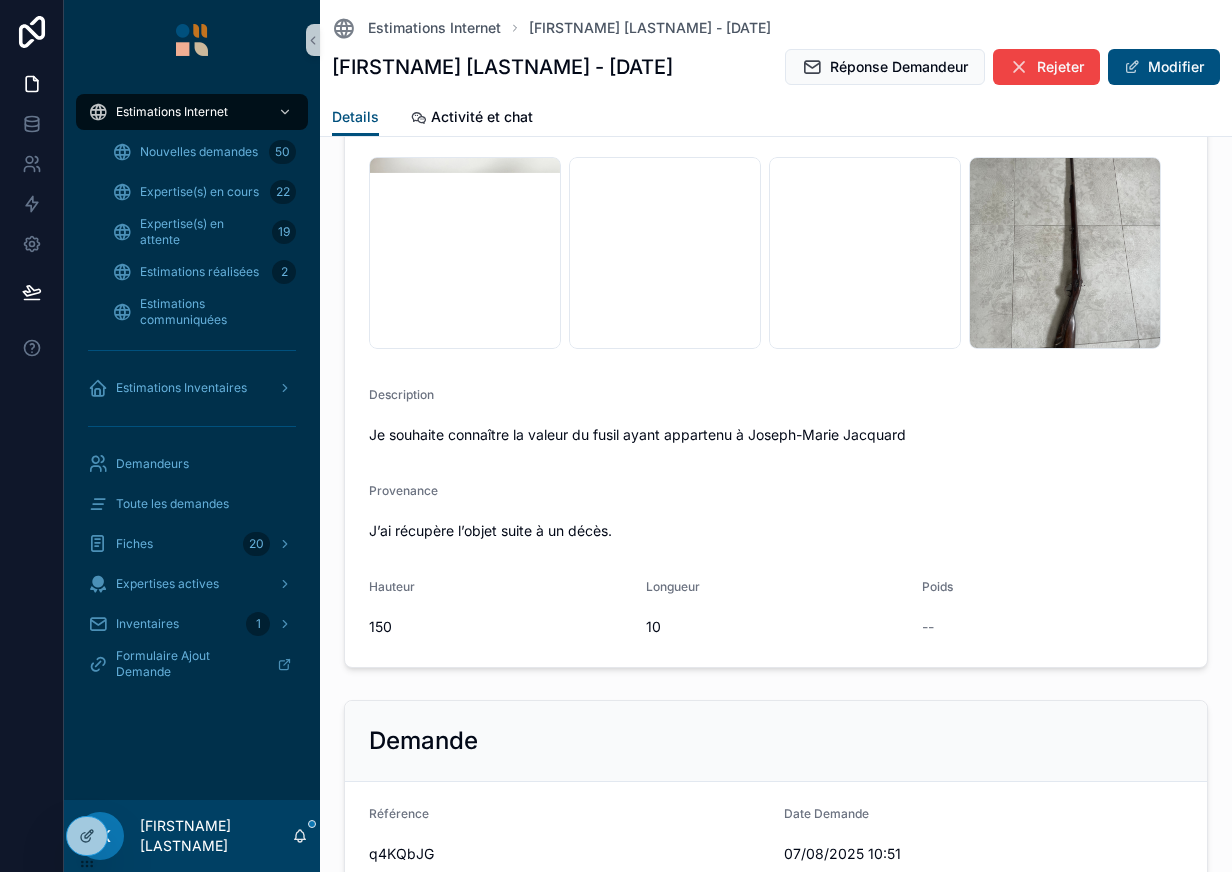 scroll, scrollTop: 0, scrollLeft: 0, axis: both 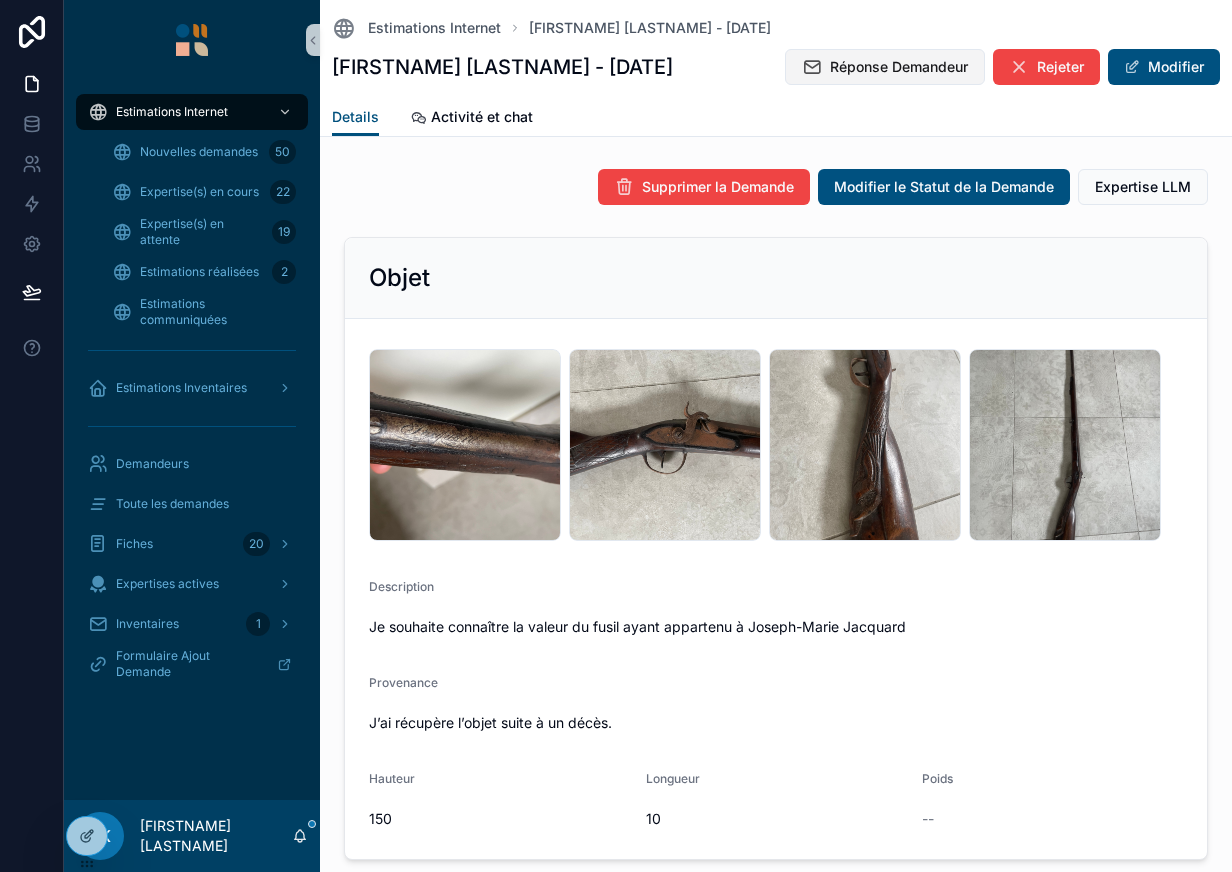 click on "Réponse Demandeur" at bounding box center (899, 67) 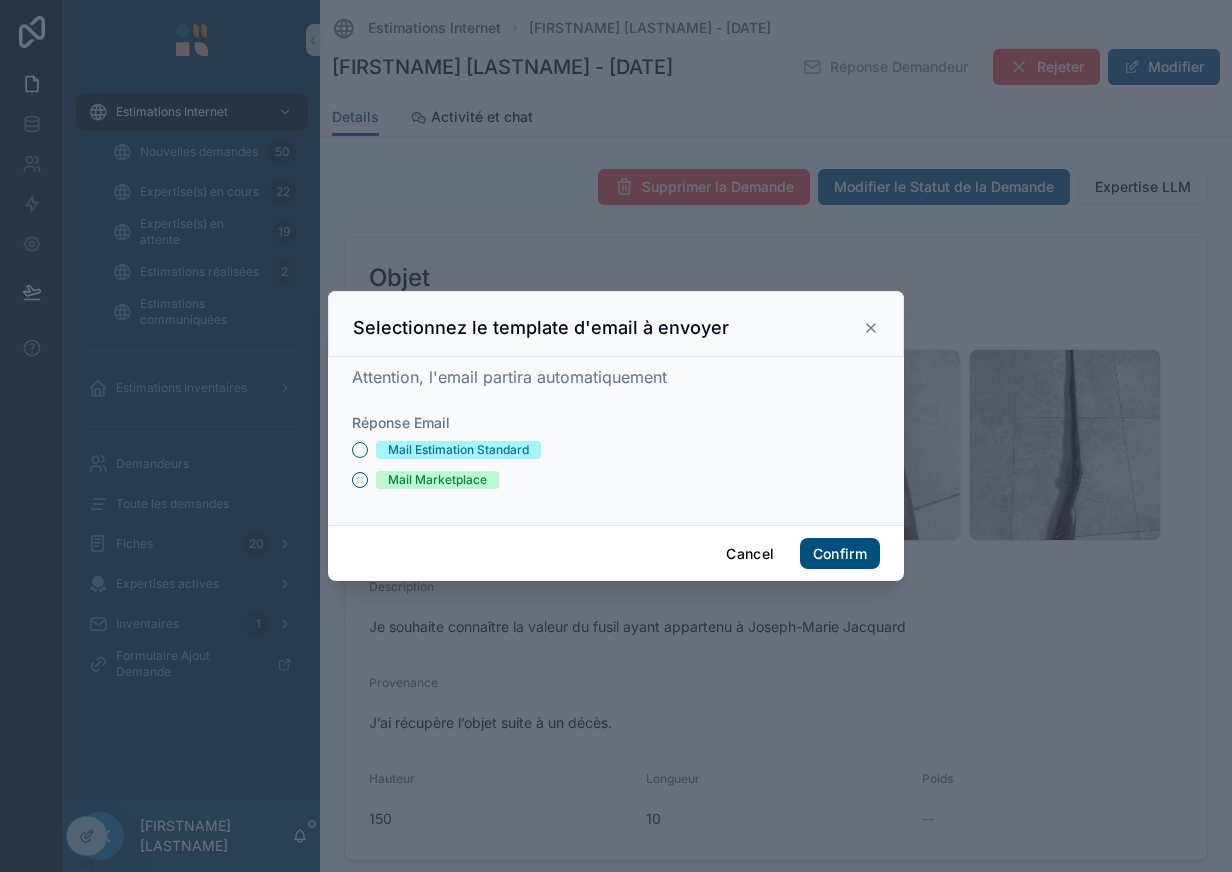 click on "Mail Estimation Standard Mail Marketplace" at bounding box center [616, 465] 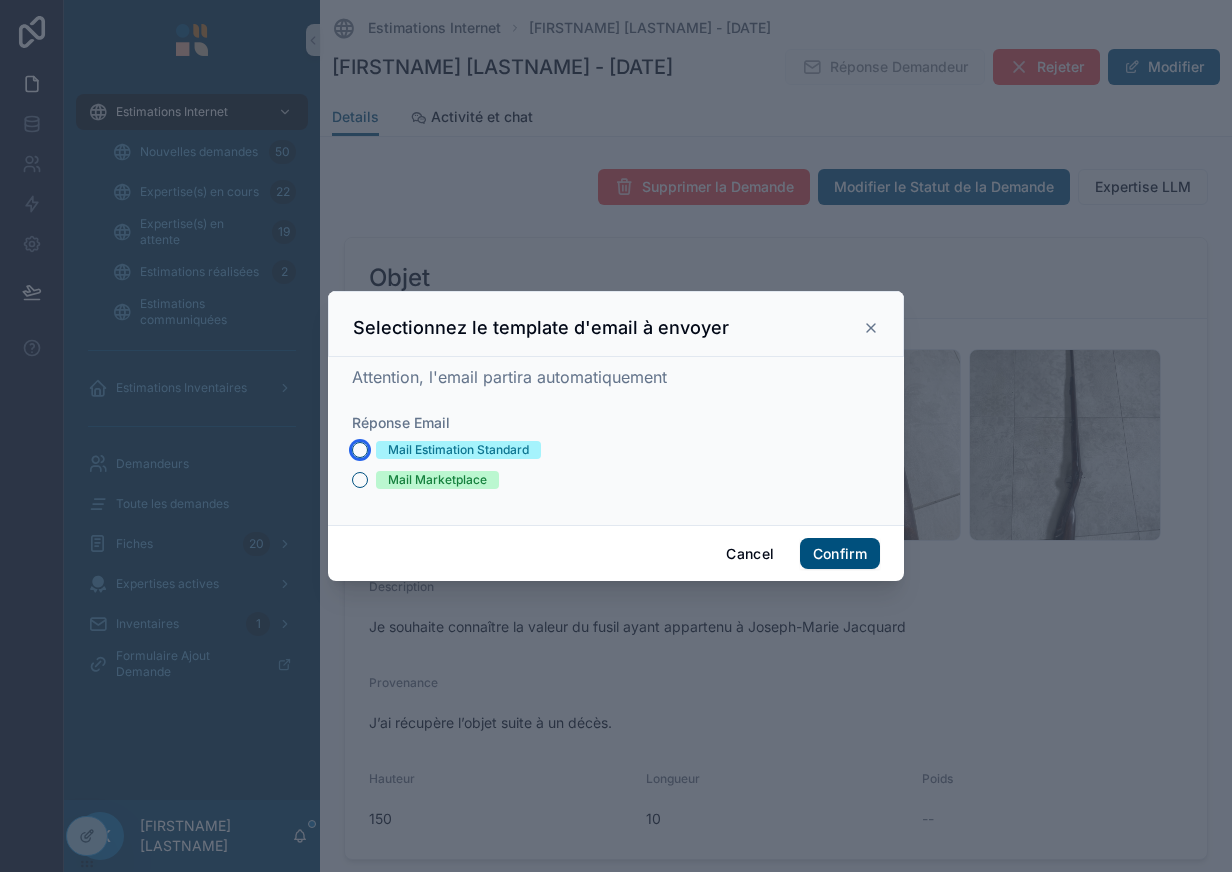 click on "Mail Estimation Standard" at bounding box center [360, 450] 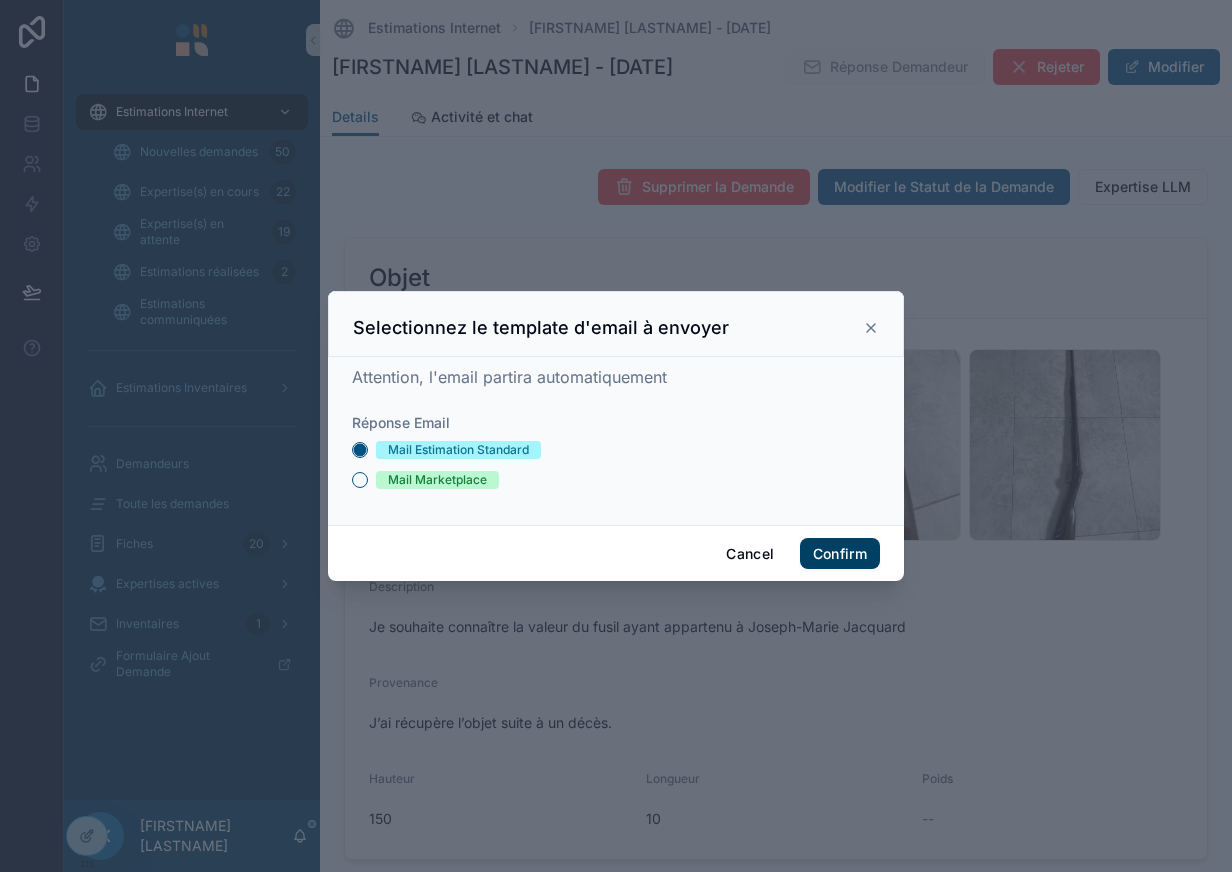 click on "Confirm" at bounding box center (840, 554) 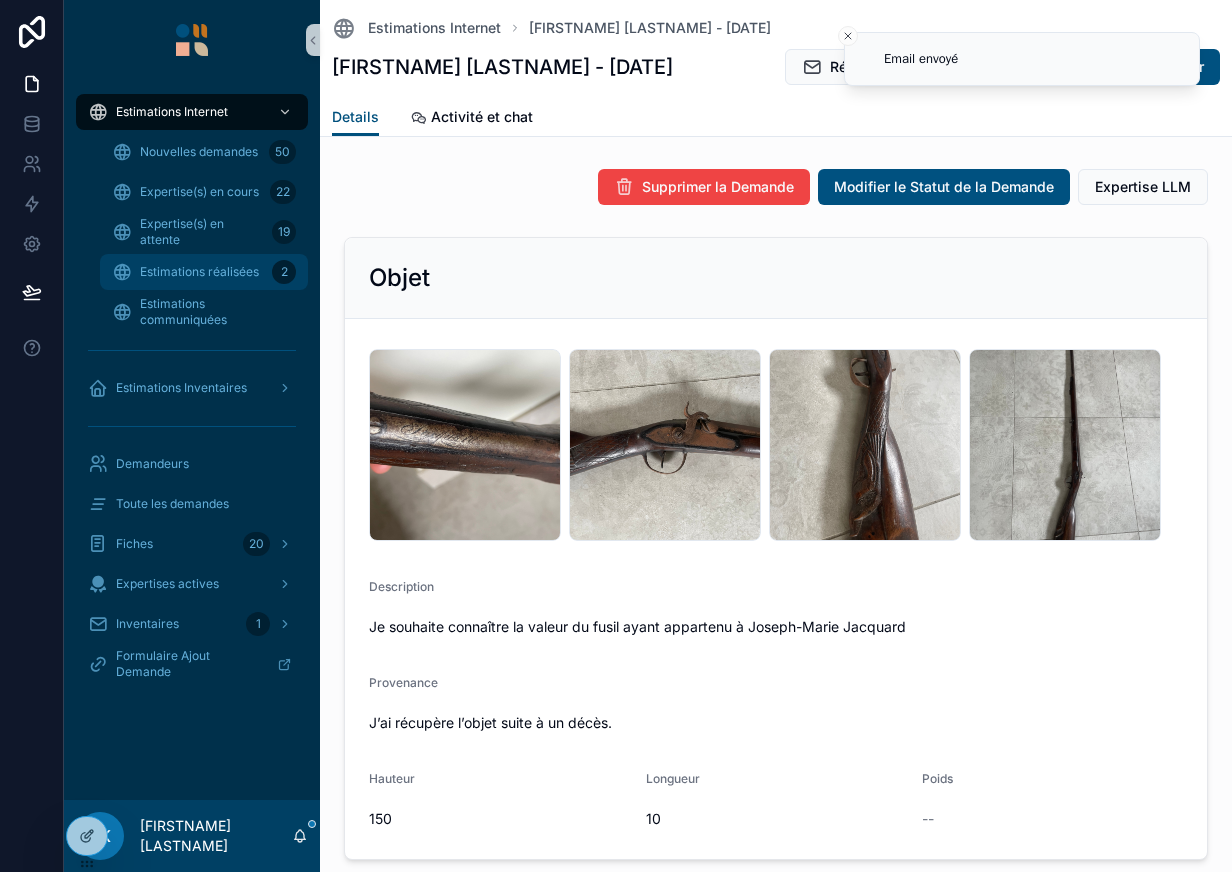 click on "Estimations réalisées" at bounding box center (199, 272) 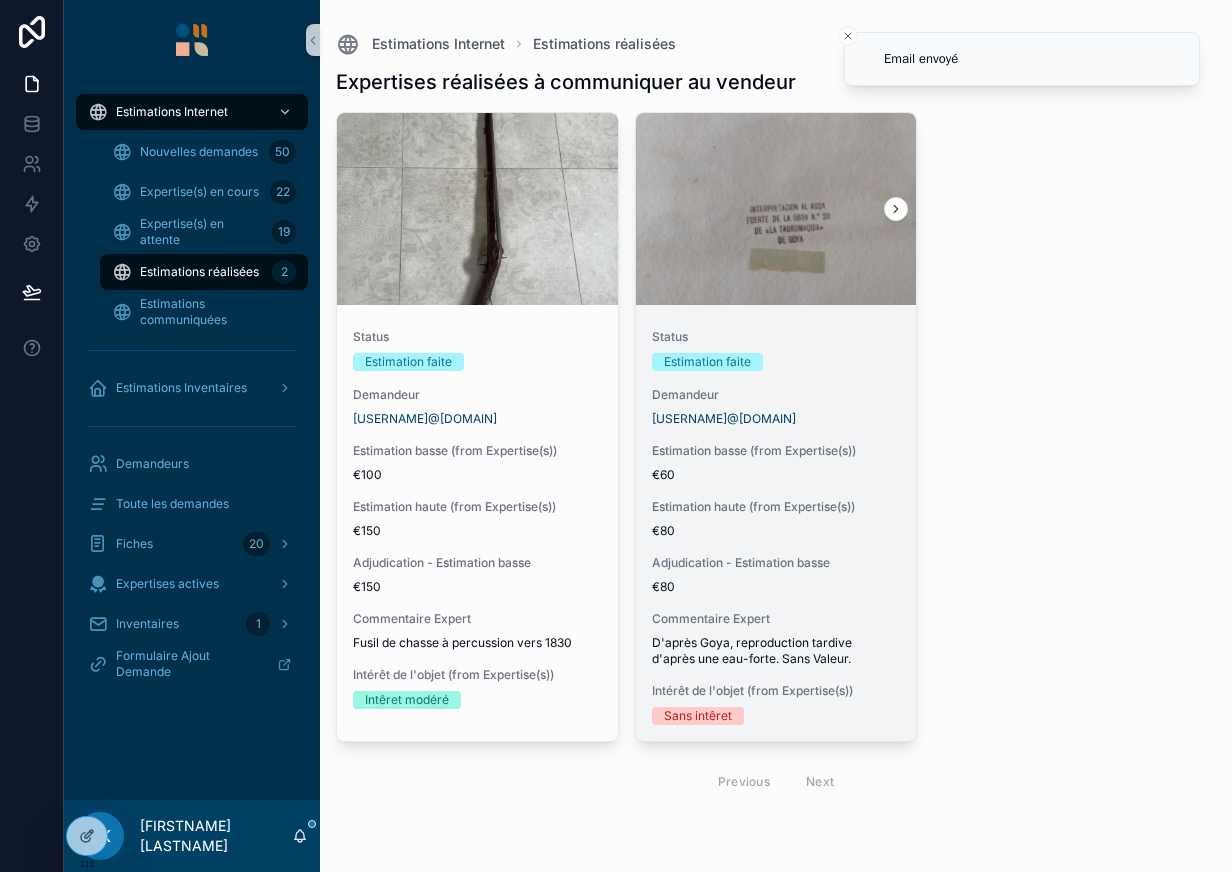 click on "Demandeur" at bounding box center [776, 395] 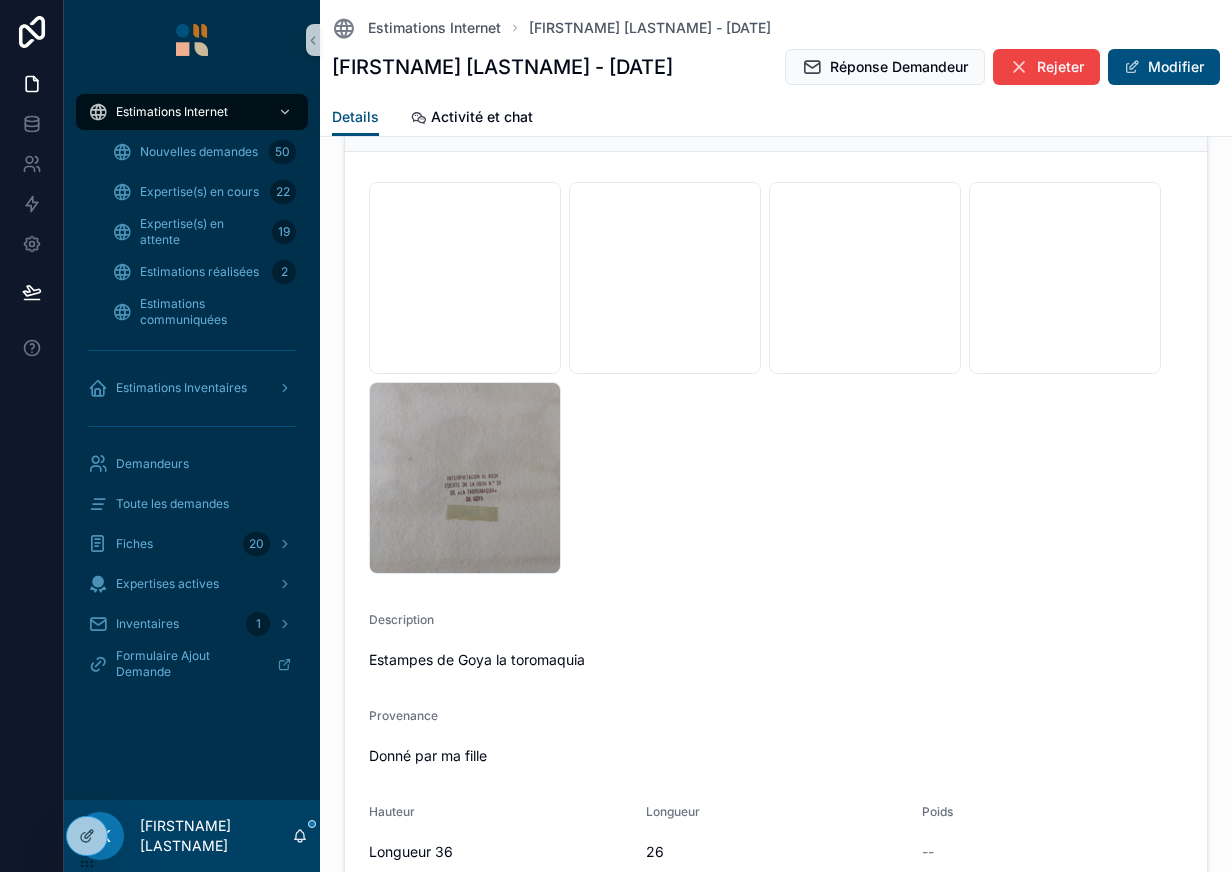 scroll, scrollTop: 0, scrollLeft: 0, axis: both 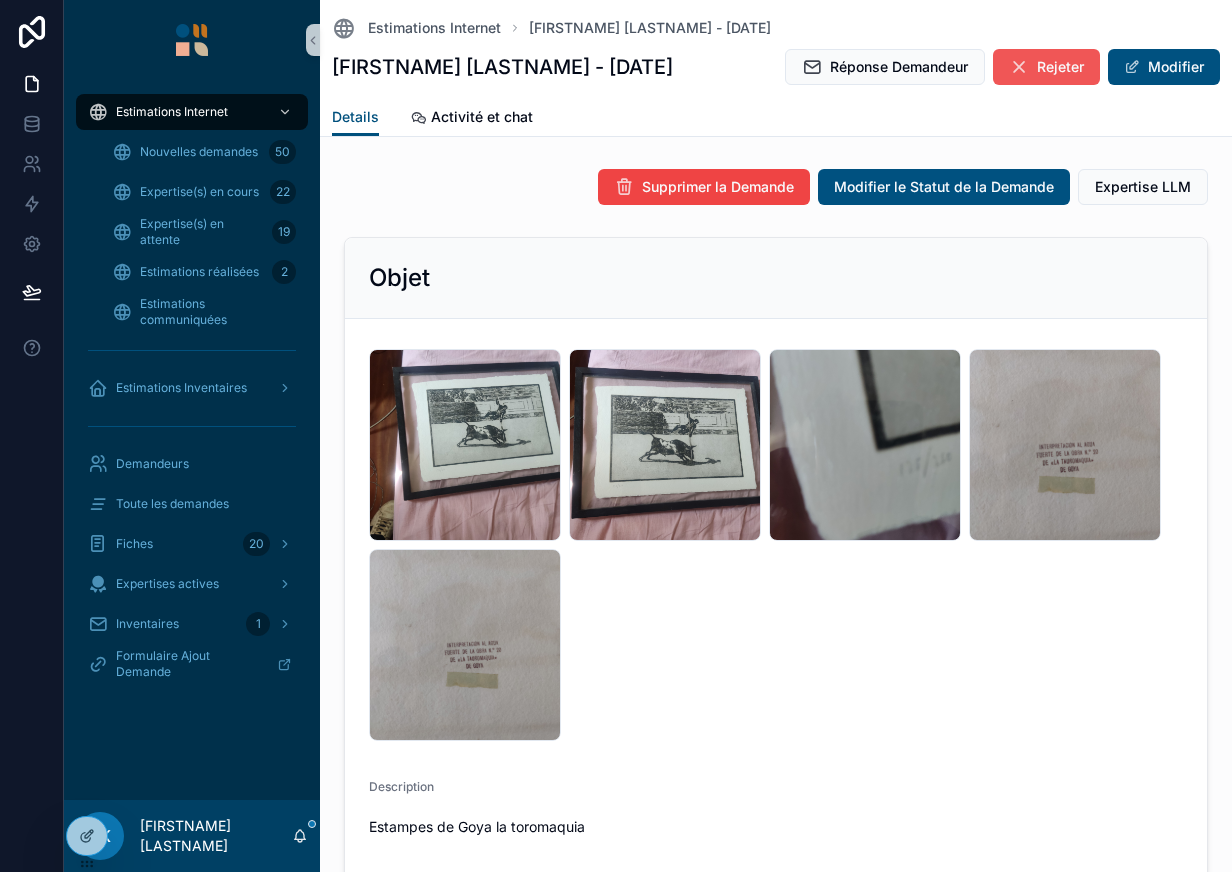 click on "Rejeter" at bounding box center (1046, 67) 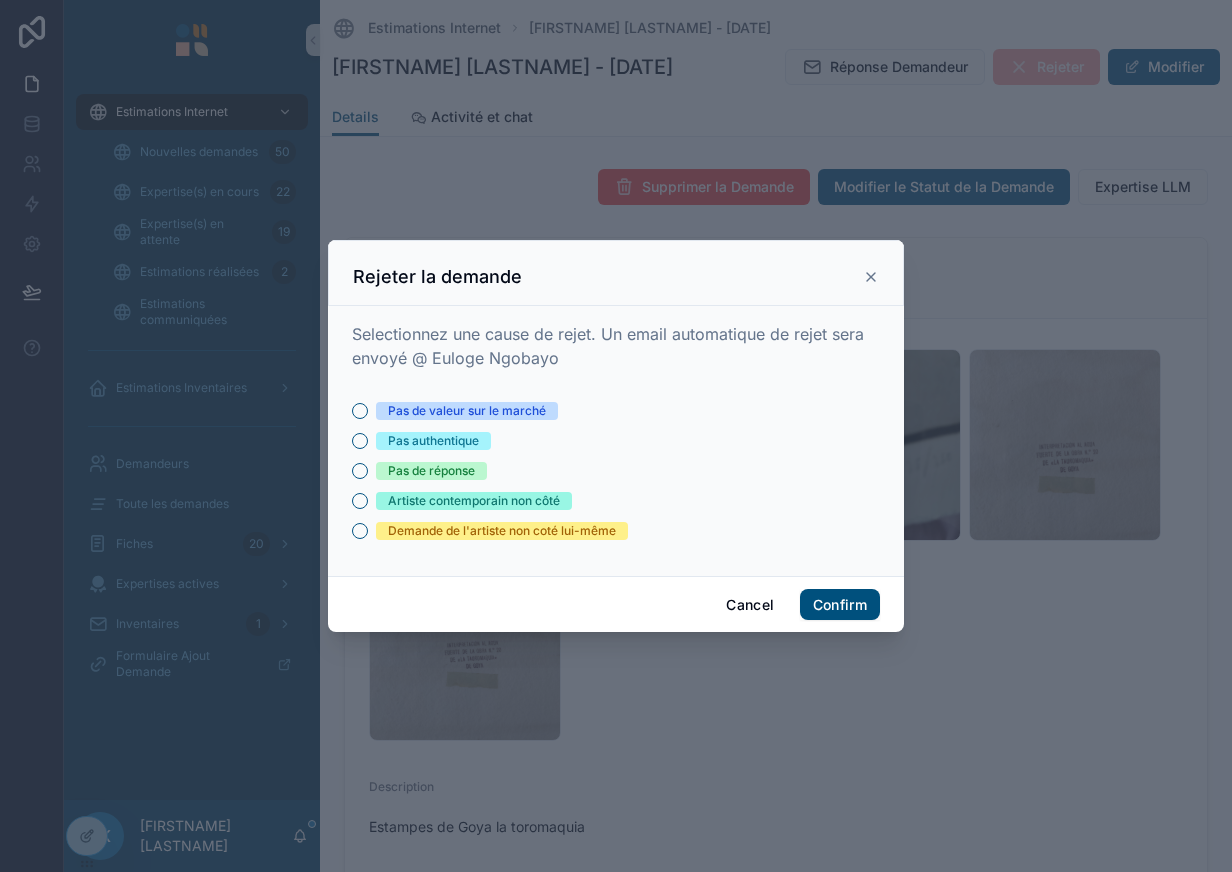 click on "Pas de valeur sur le marché" at bounding box center [467, 411] 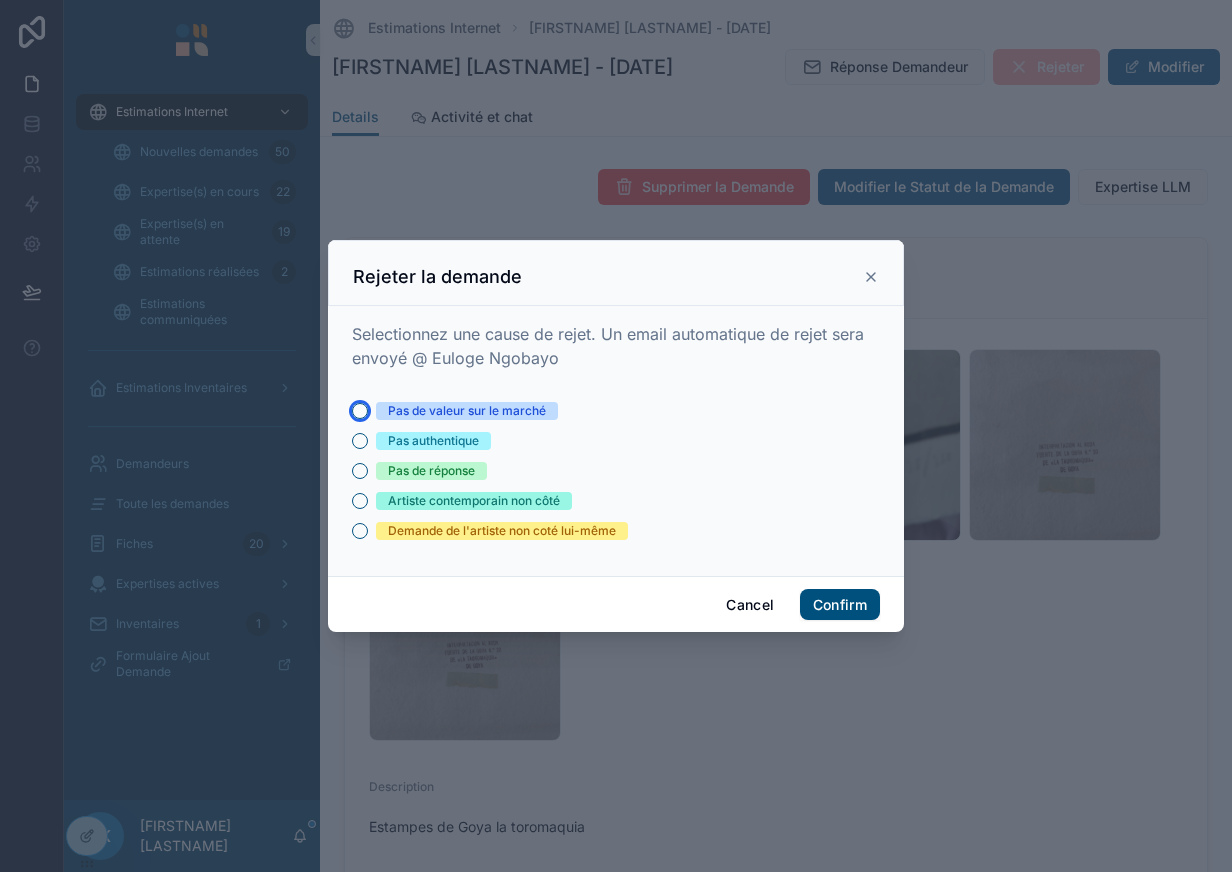 click on "Pas de valeur sur le marché" at bounding box center (360, 411) 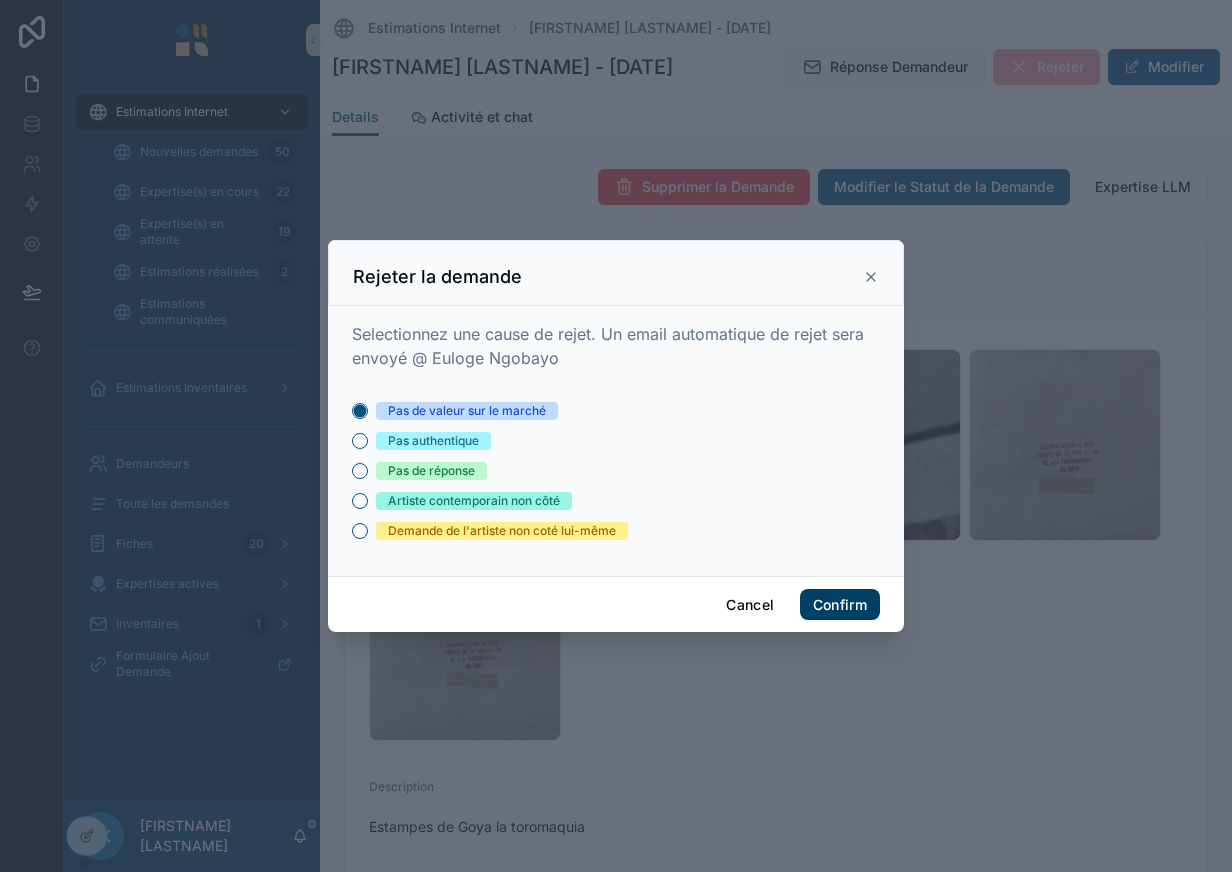 click on "Confirm" at bounding box center (840, 605) 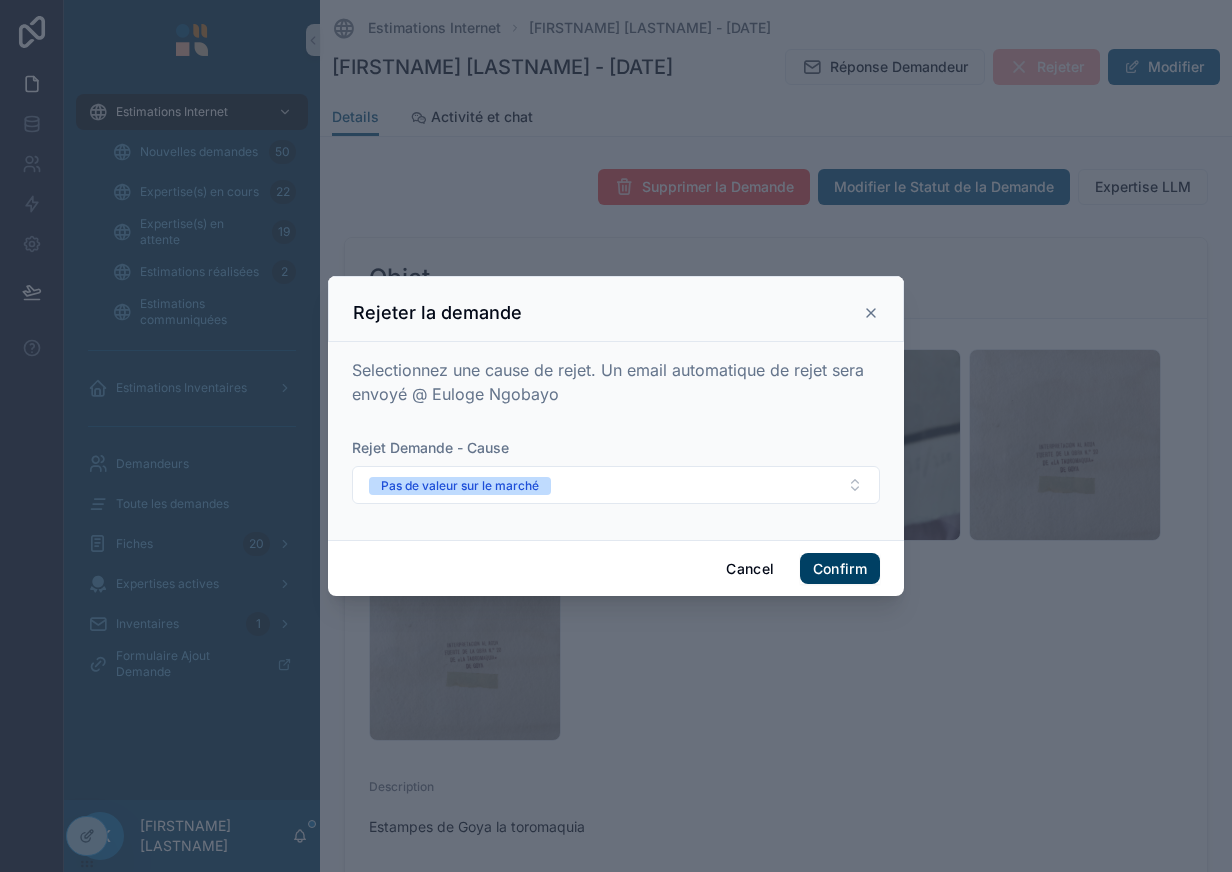 click on "Confirm" at bounding box center (840, 569) 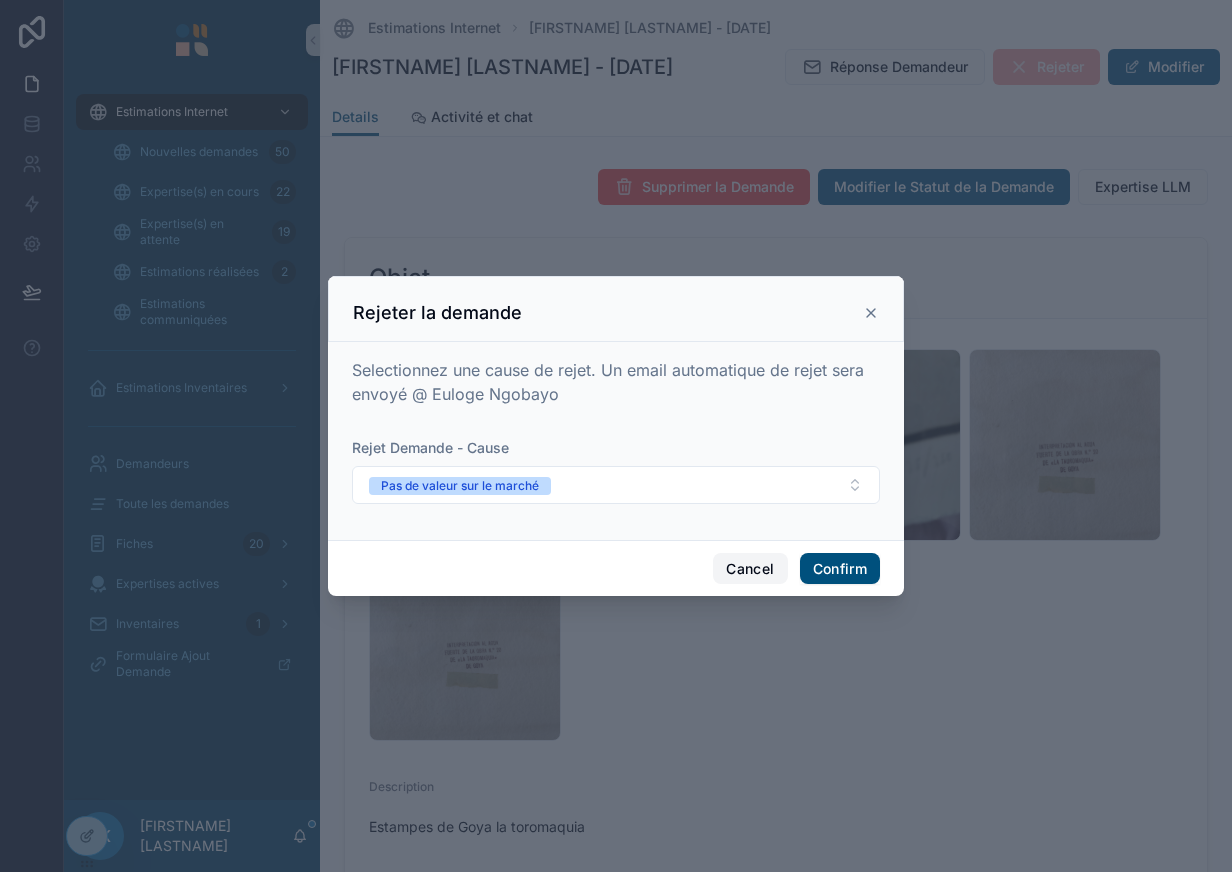 click on "Cancel" at bounding box center [750, 569] 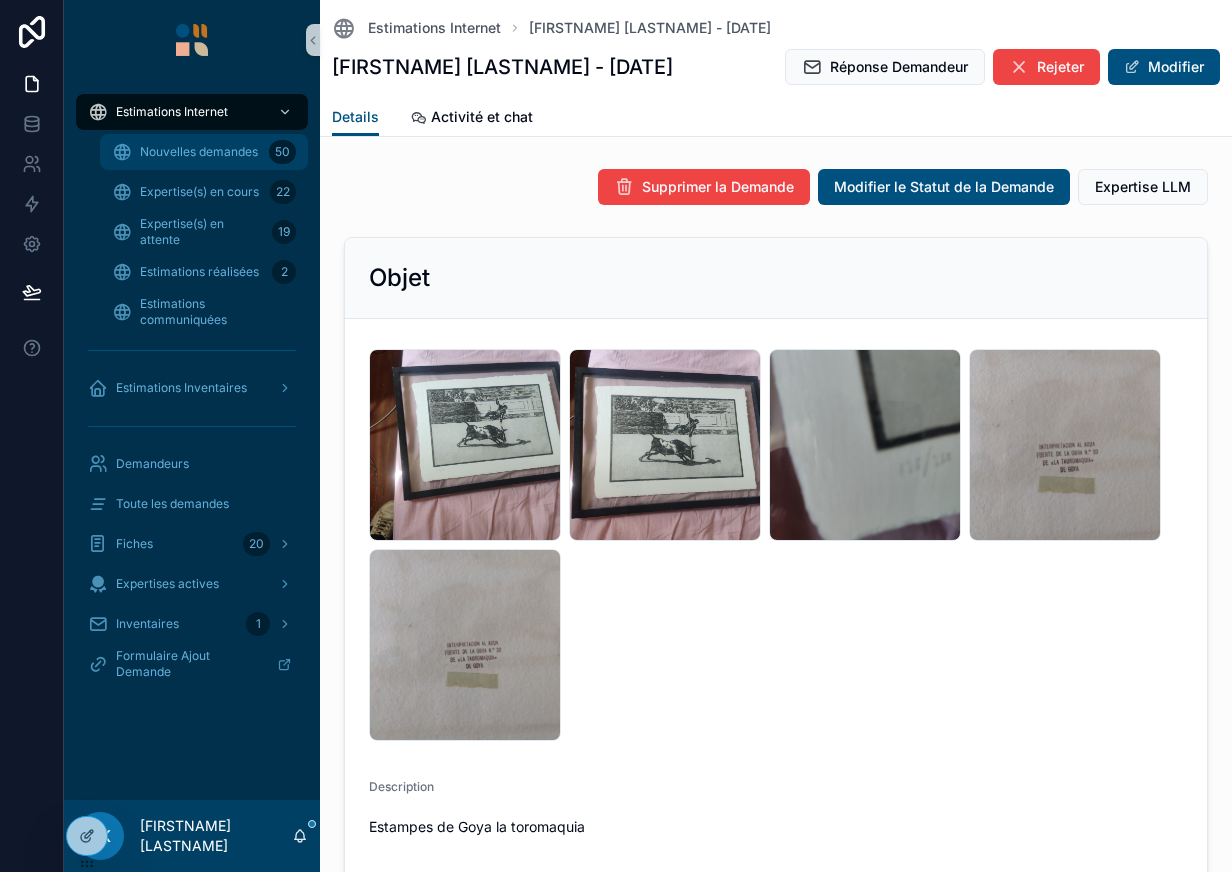 click on "Nouvelles demandes 50" at bounding box center (204, 152) 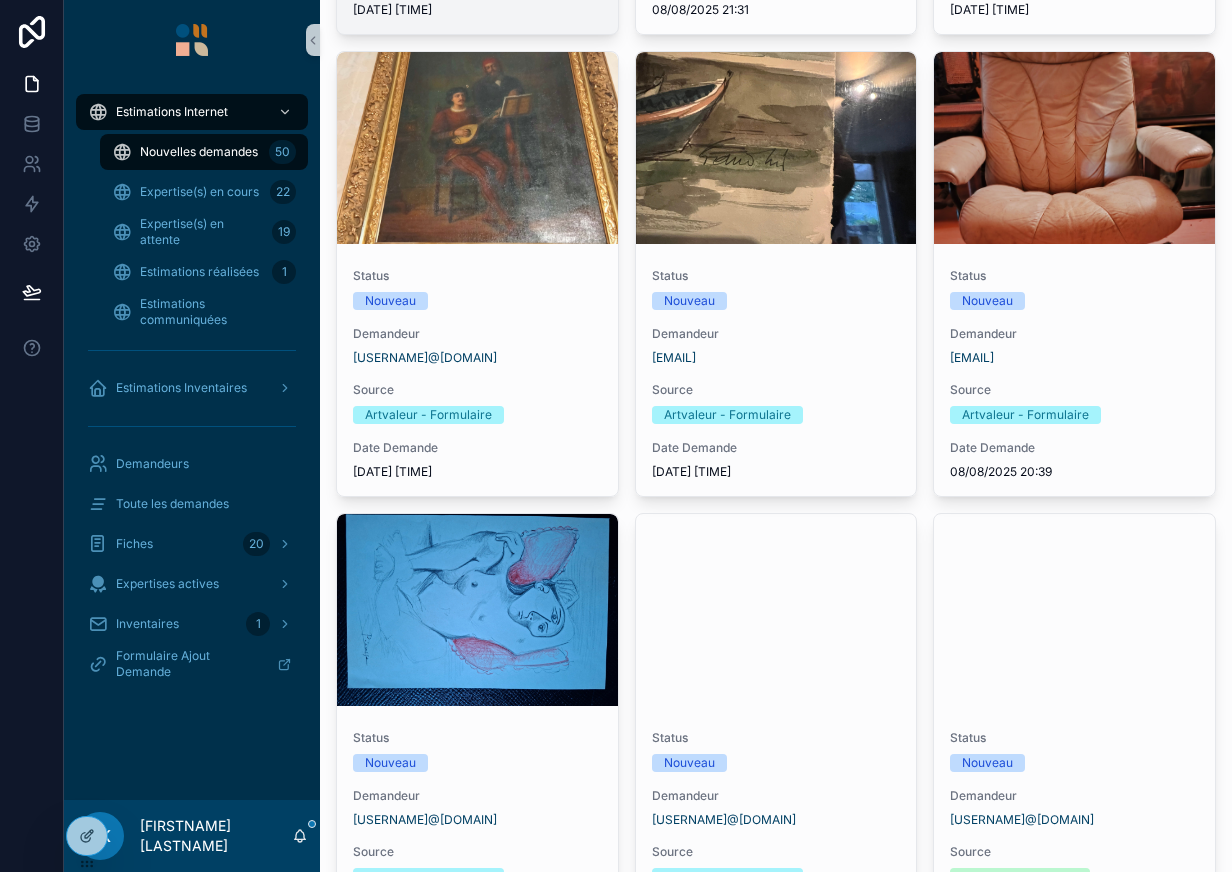 scroll, scrollTop: 527, scrollLeft: 0, axis: vertical 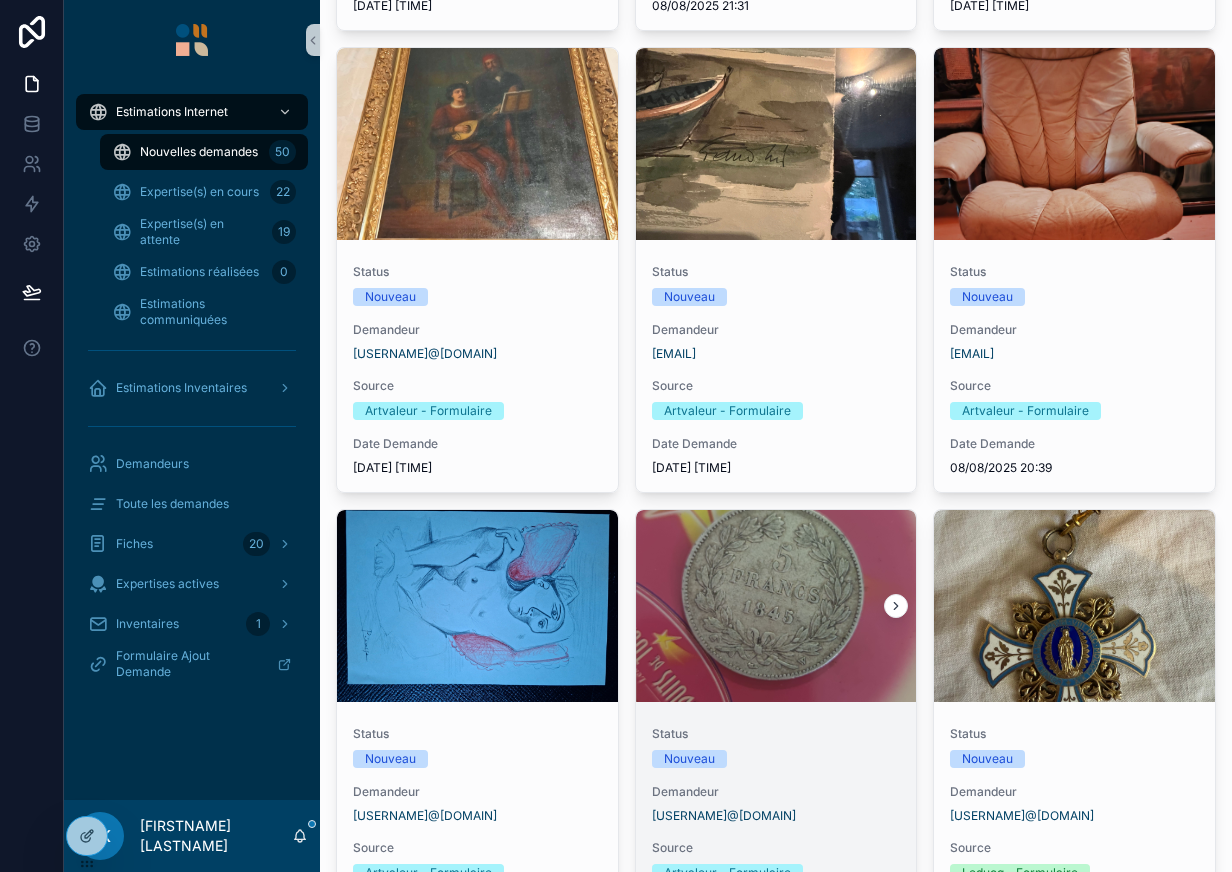 click at bounding box center [776, 606] 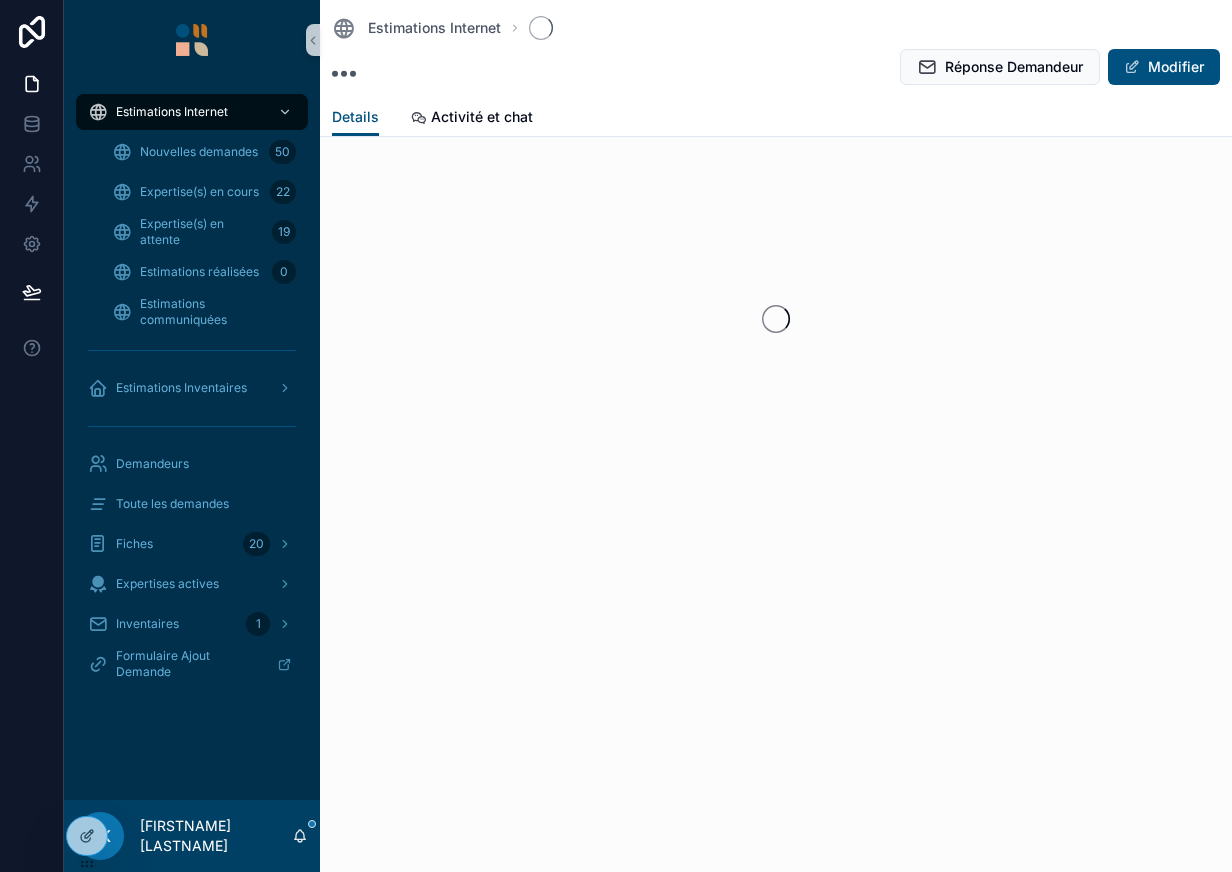 scroll, scrollTop: 0, scrollLeft: 0, axis: both 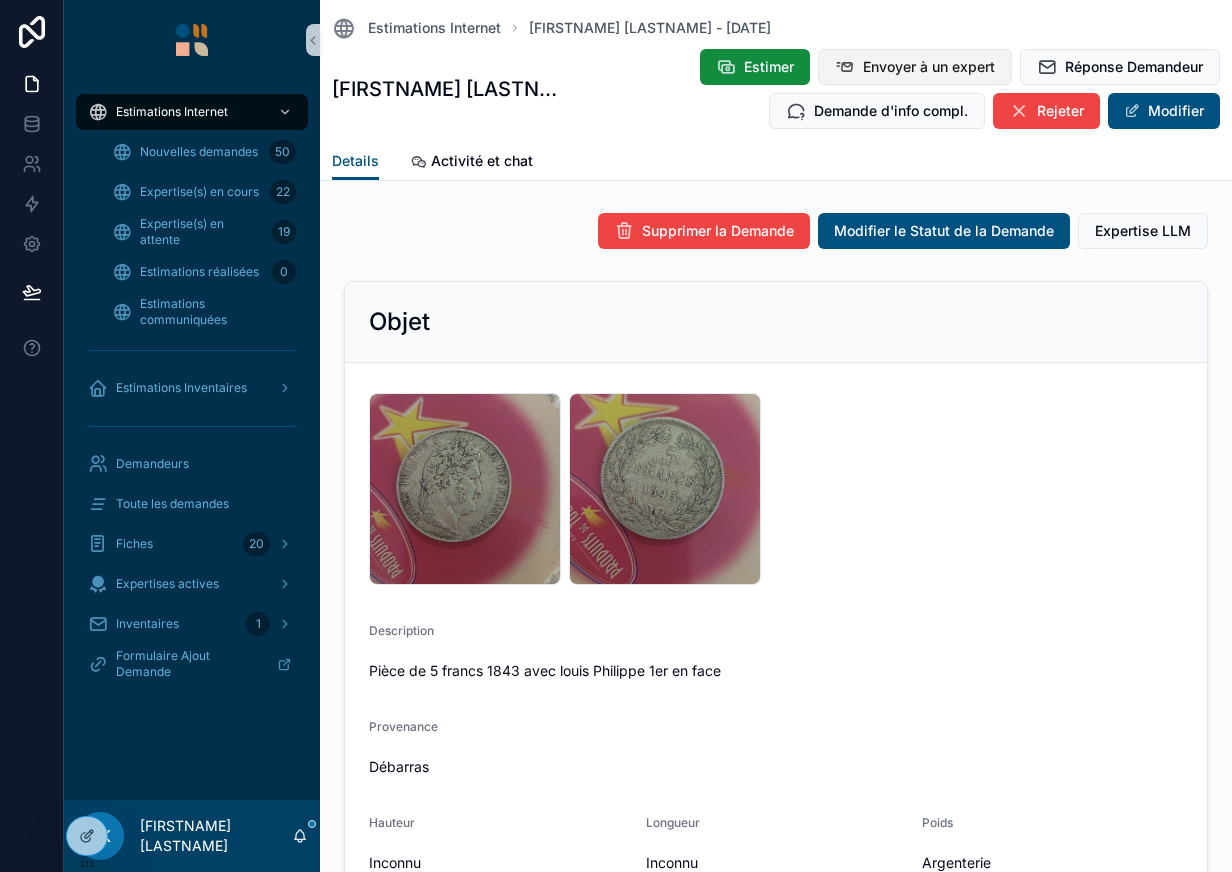 click on "Envoyer à un expert" at bounding box center (929, 67) 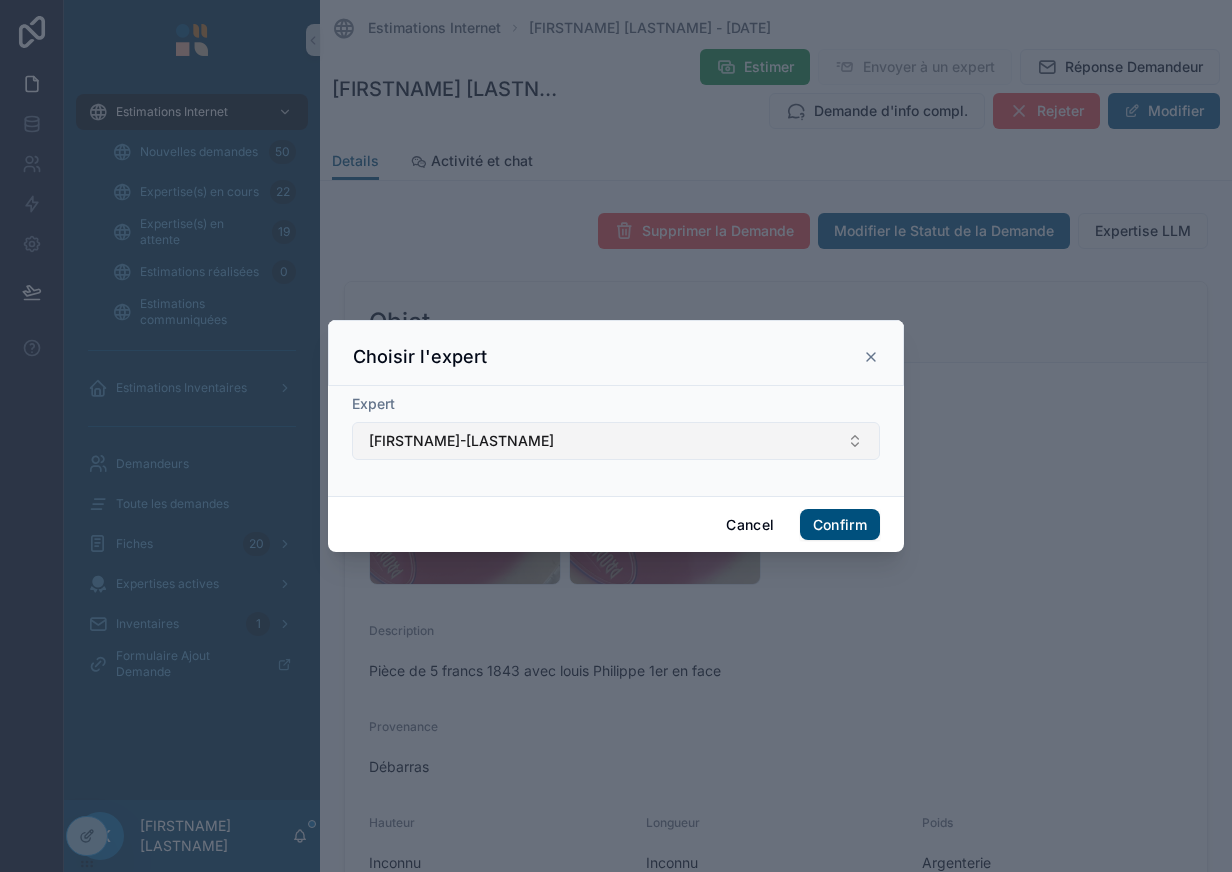 click on "[FIRSTNAME]-[LASTNAME]" at bounding box center [616, 441] 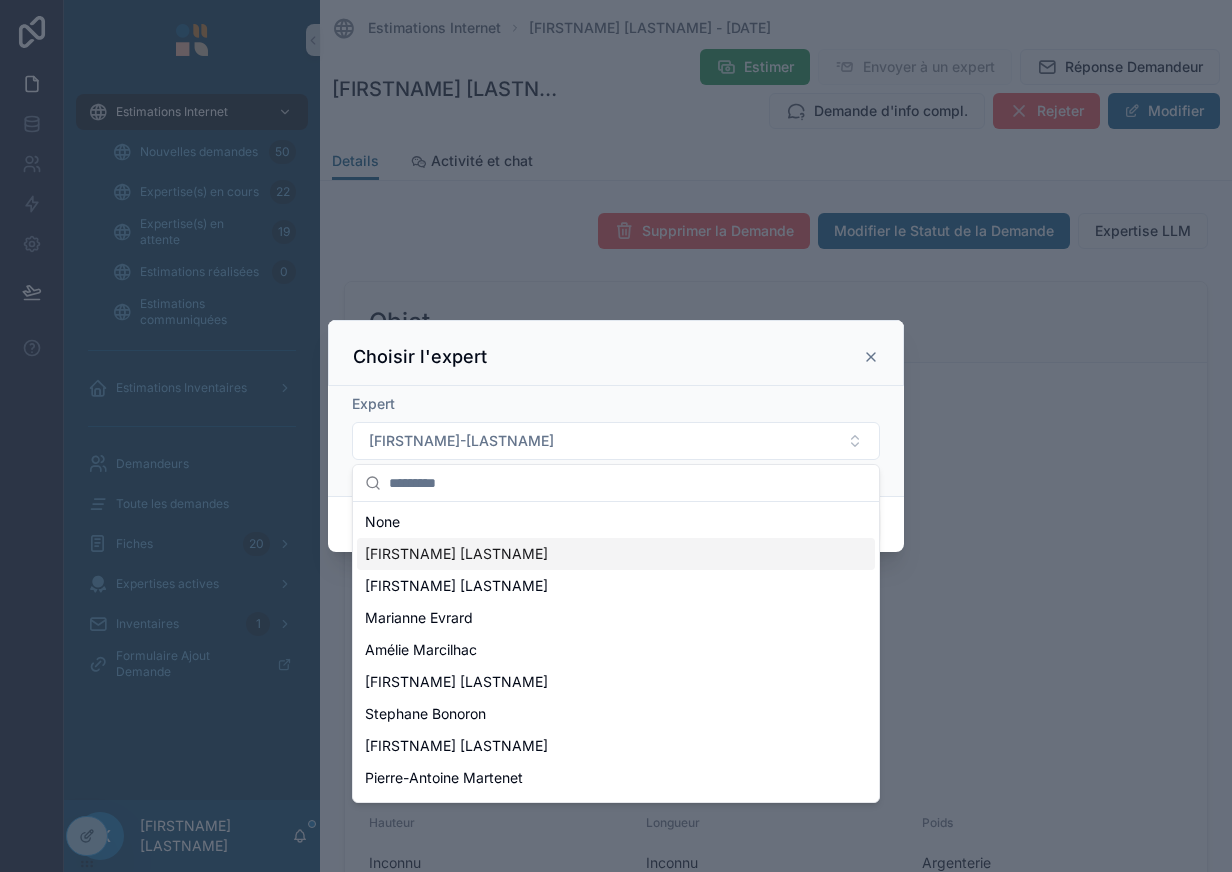click on "[FIRSTNAME] [LASTNAME]" at bounding box center [616, 554] 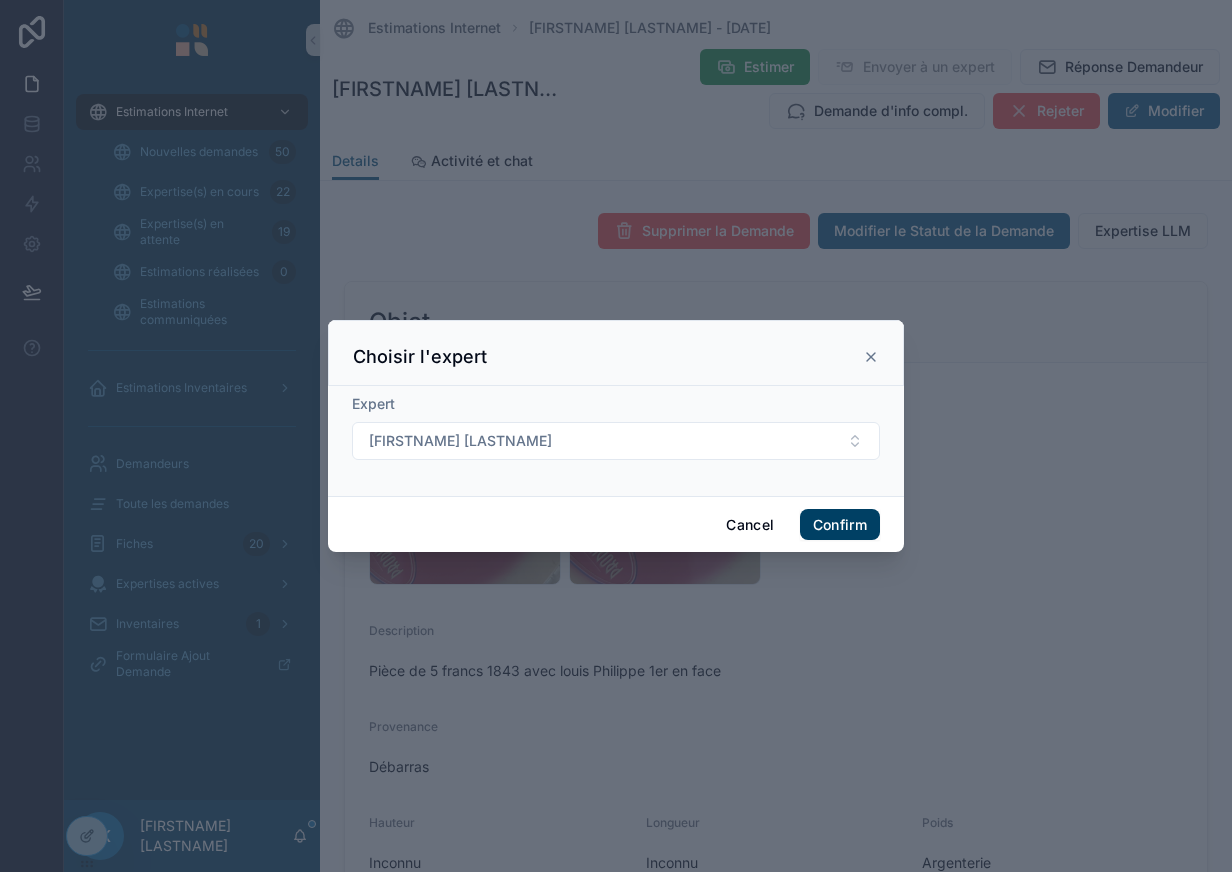 click on "Confirm" at bounding box center [840, 525] 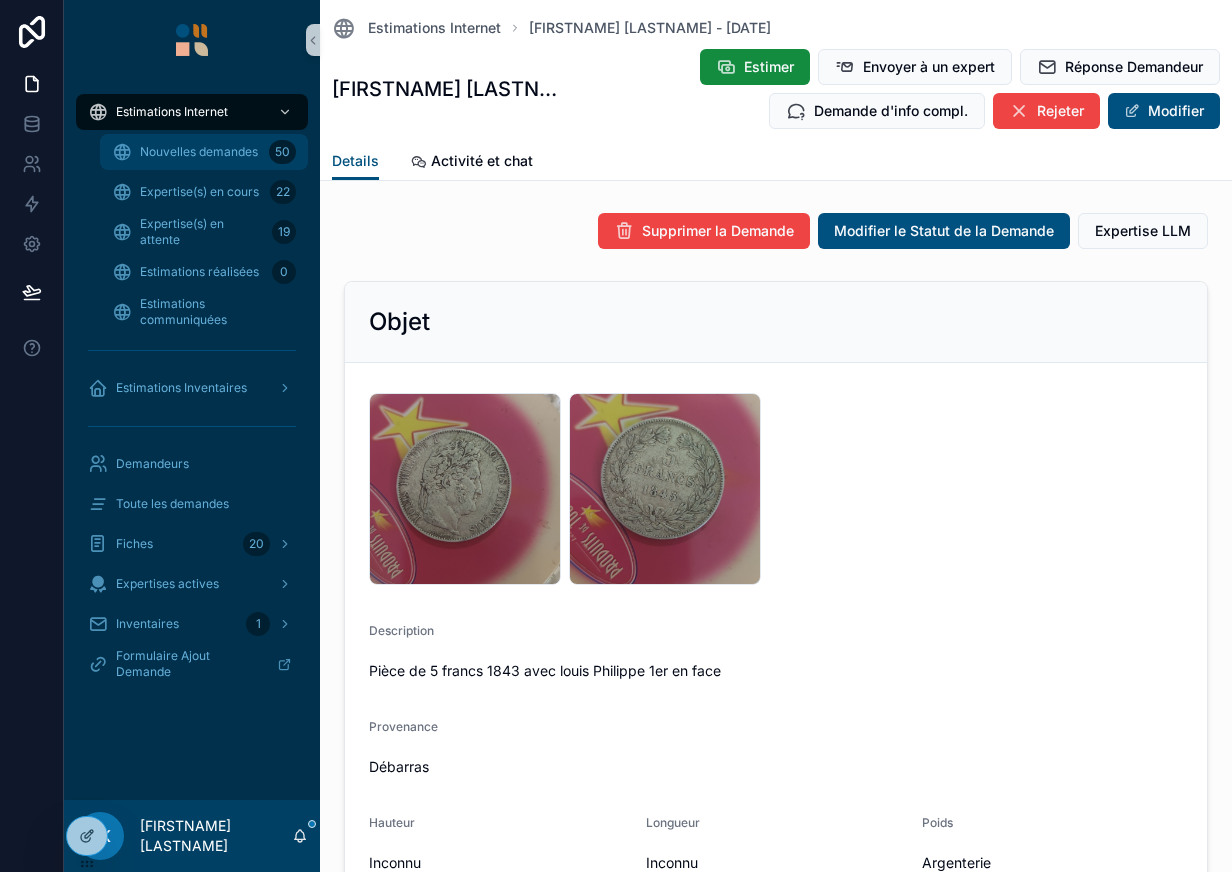 click on "Nouvelles demandes" at bounding box center [199, 152] 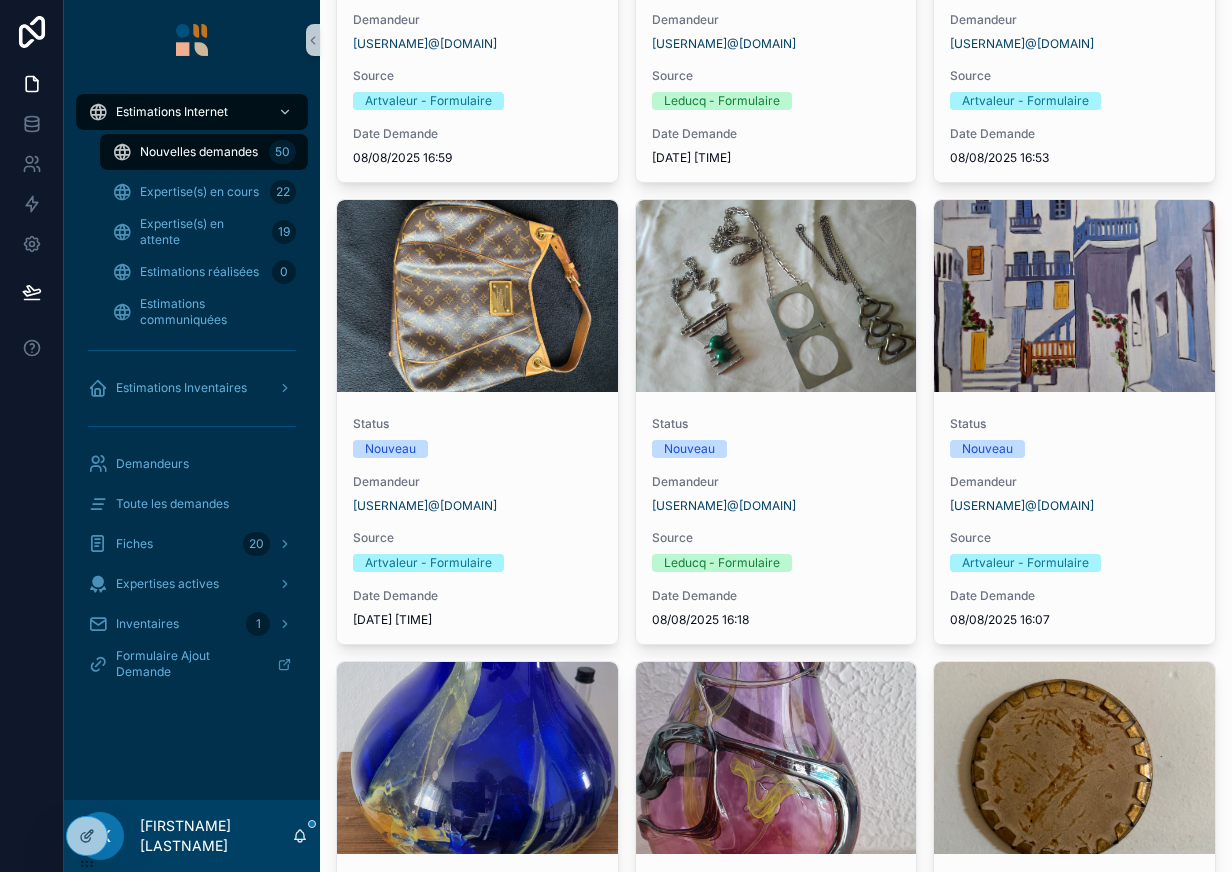 scroll, scrollTop: 2233, scrollLeft: 0, axis: vertical 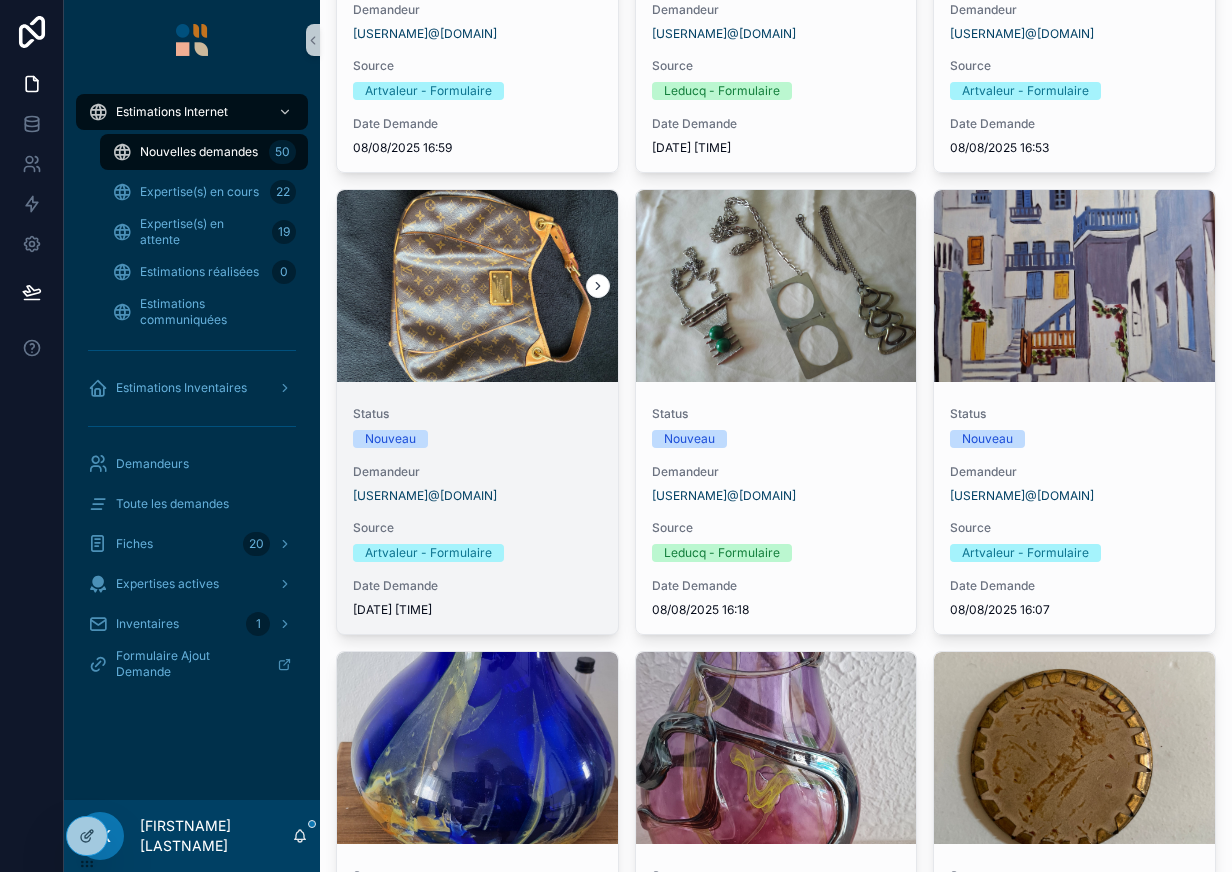 click on "Nouveau" at bounding box center [477, 439] 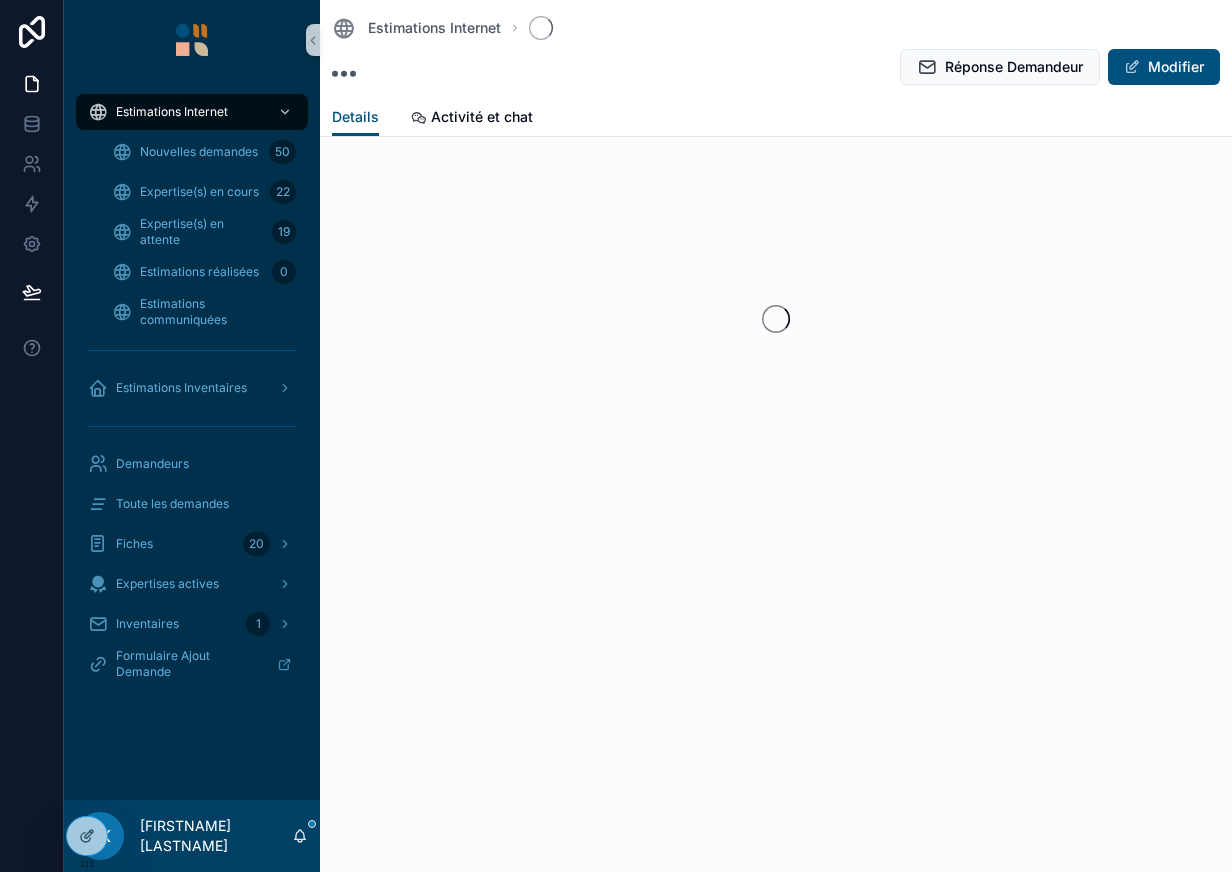 scroll, scrollTop: 0, scrollLeft: 0, axis: both 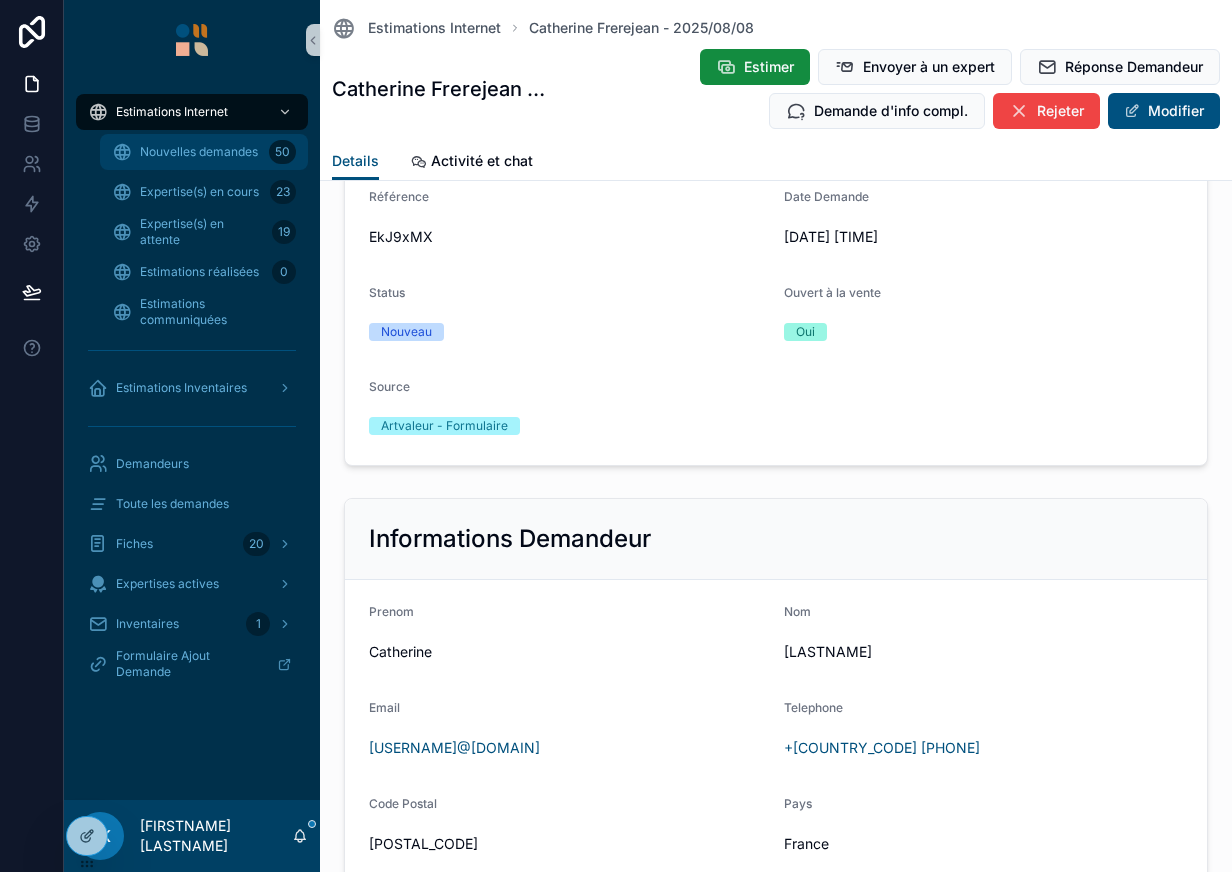 click on "Nouvelles demandes" at bounding box center (199, 152) 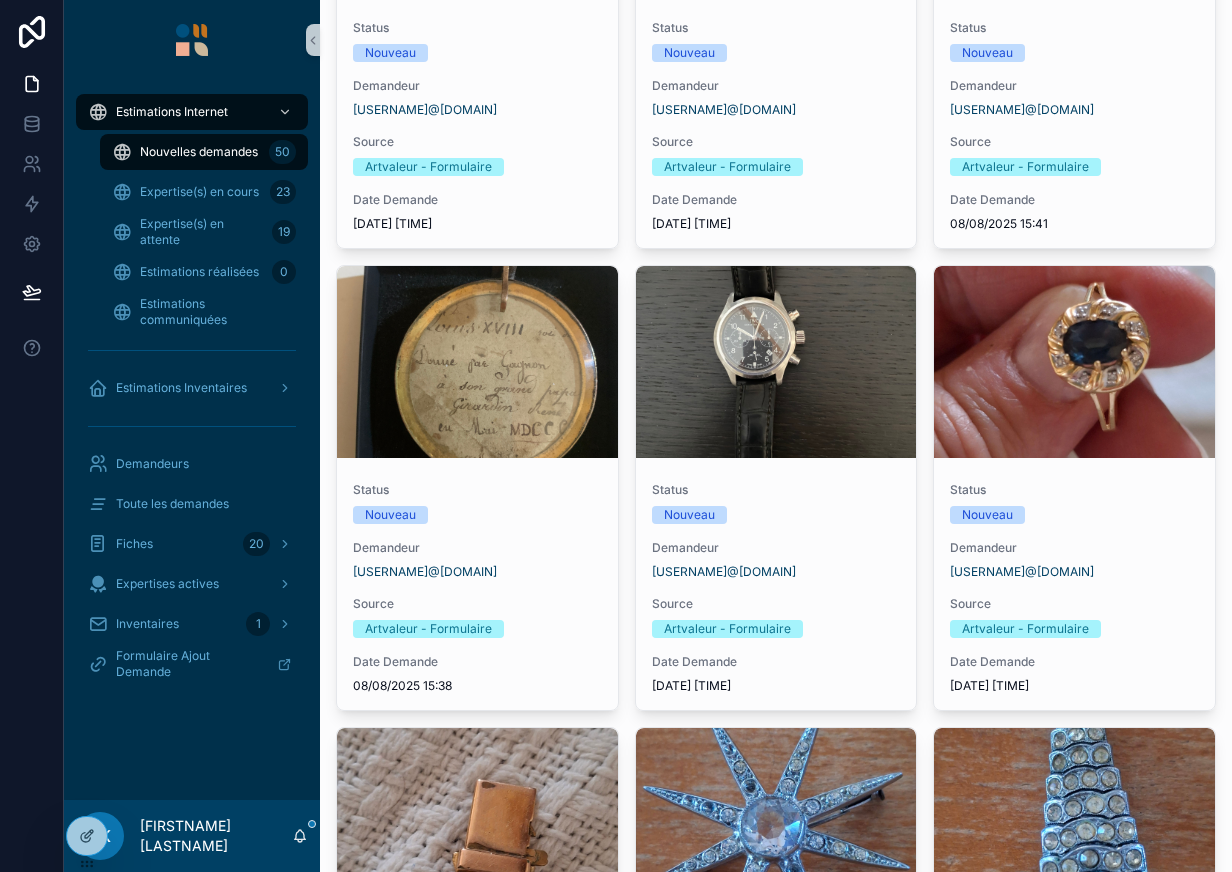 scroll, scrollTop: 3175, scrollLeft: 0, axis: vertical 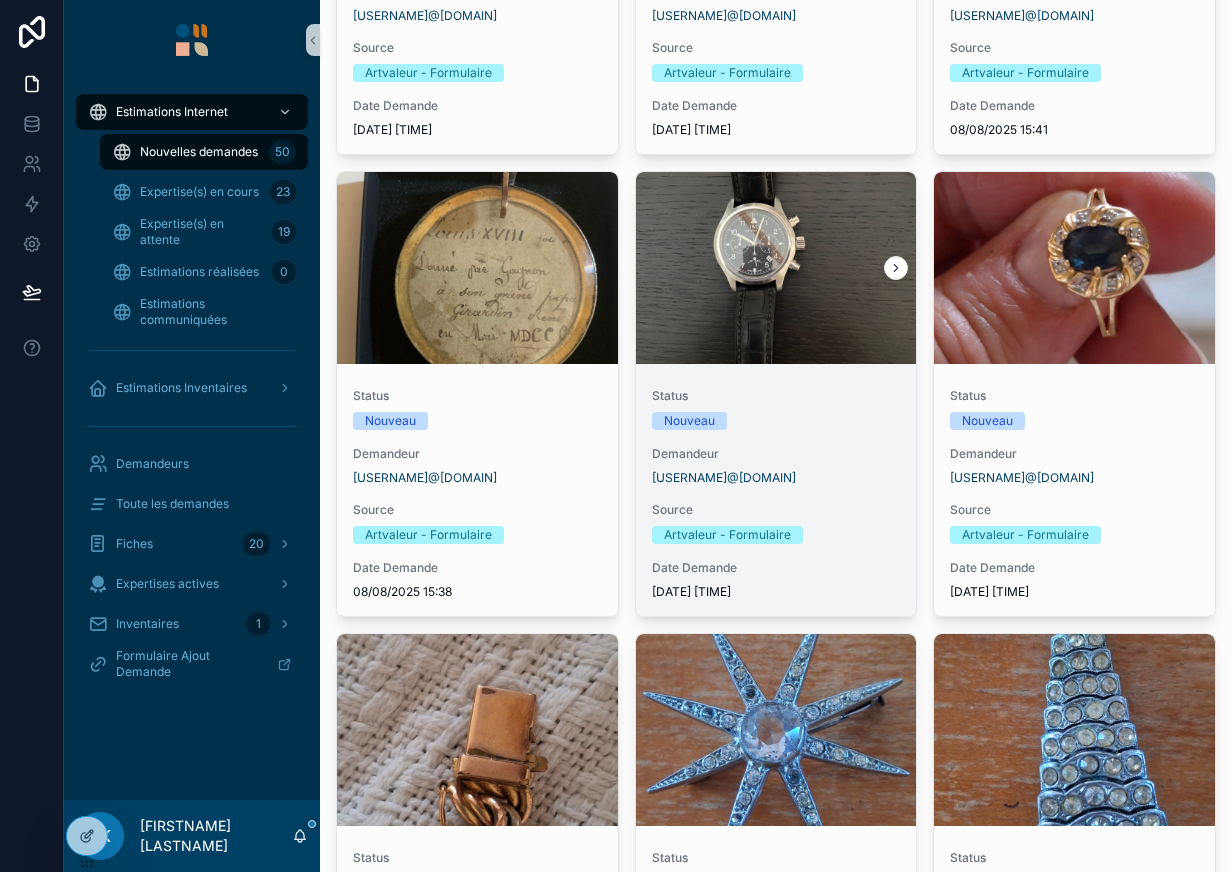 click on "Status" at bounding box center (776, 396) 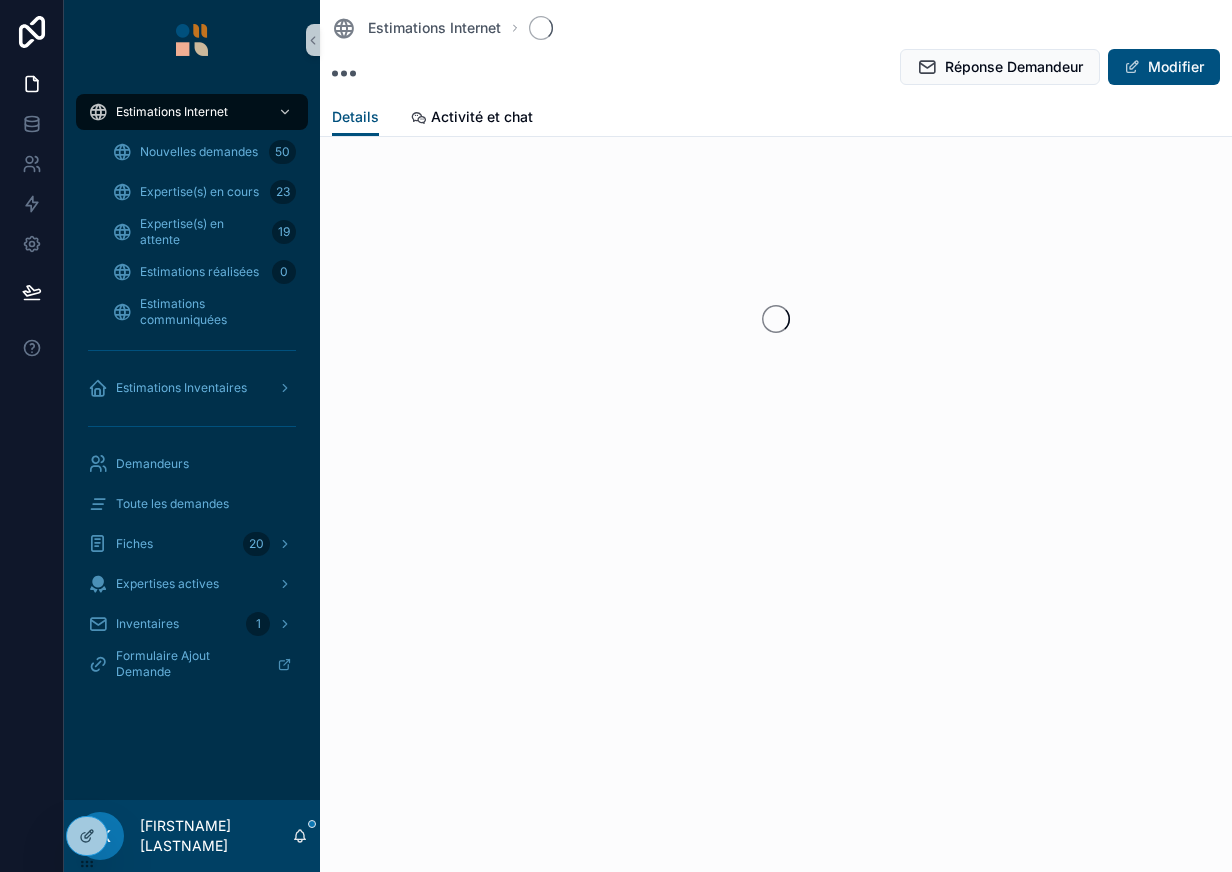 scroll, scrollTop: 0, scrollLeft: 0, axis: both 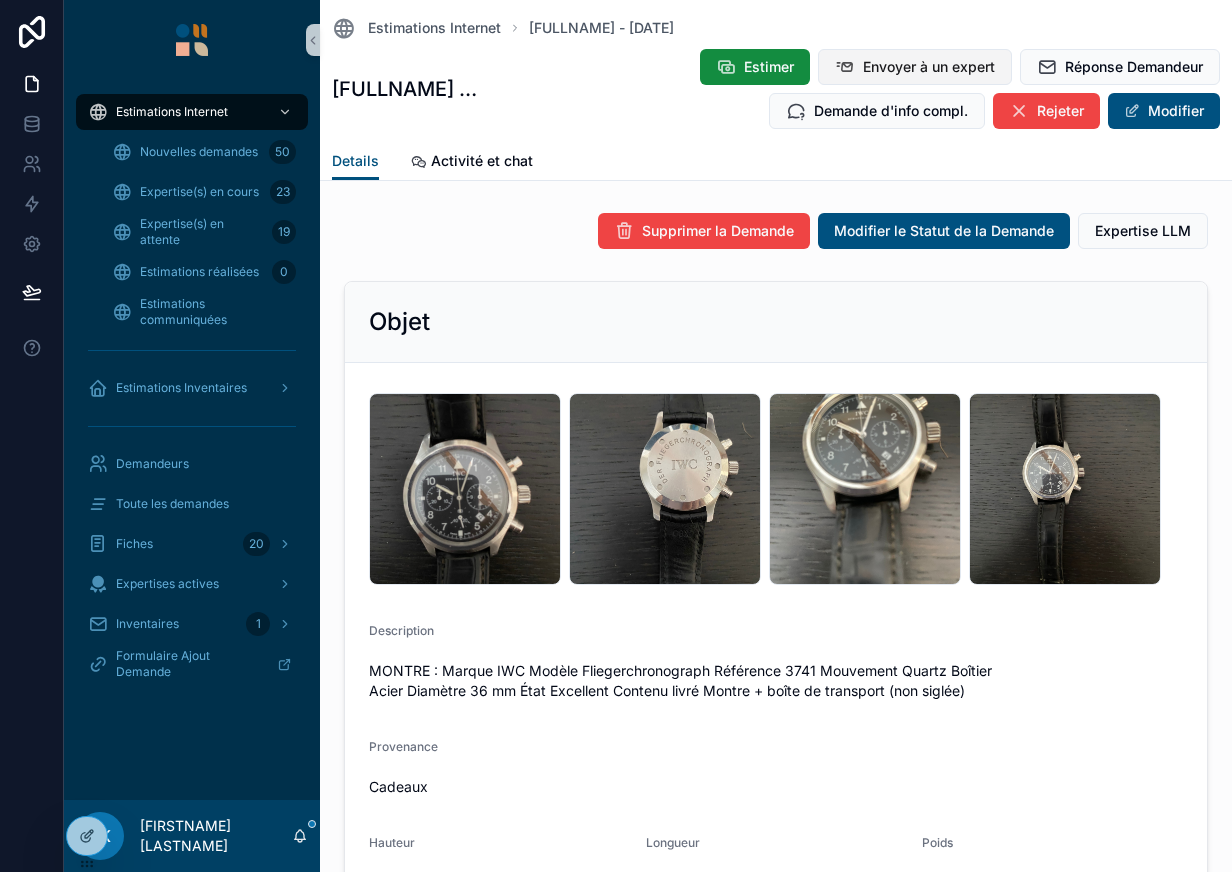 click on "Envoyer à un expert" at bounding box center (929, 67) 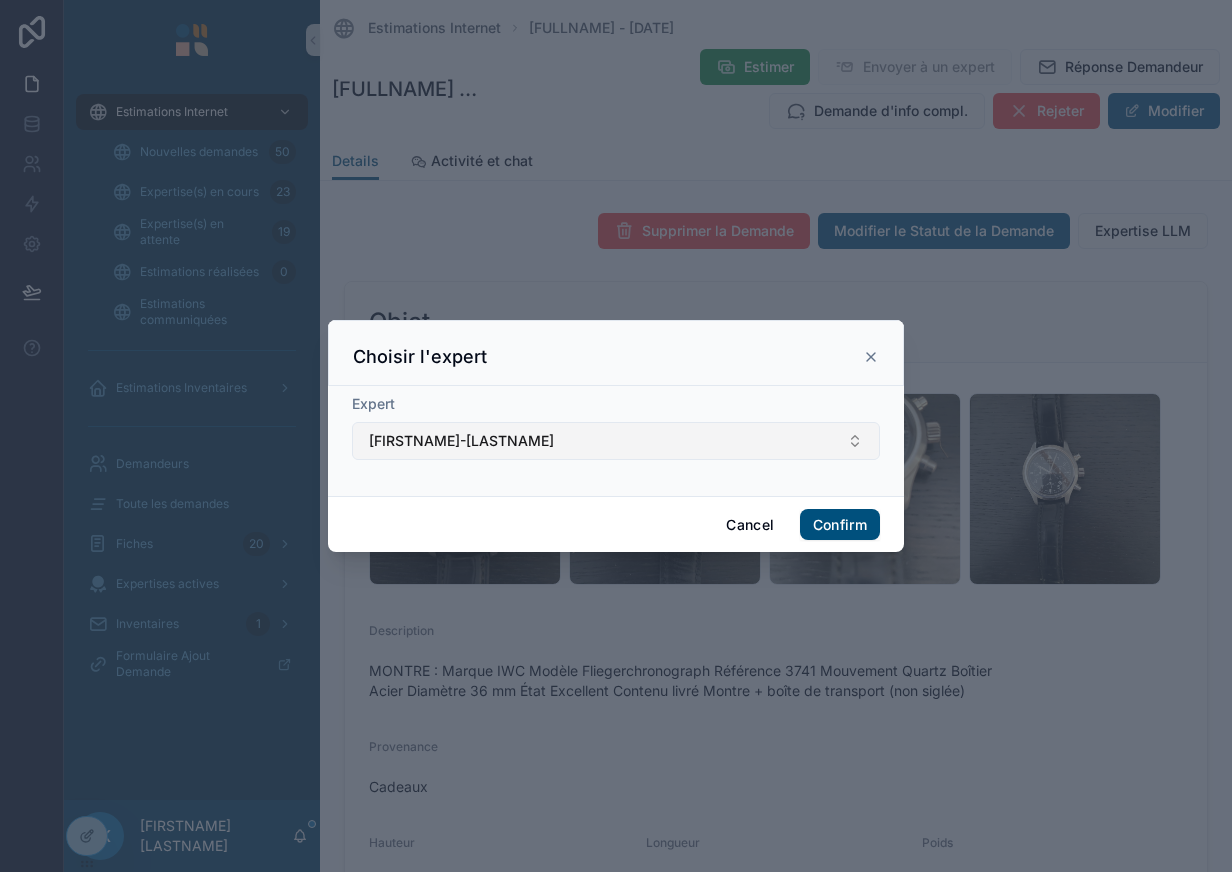click on "[FIRSTNAME]-[LASTNAME]" at bounding box center (616, 441) 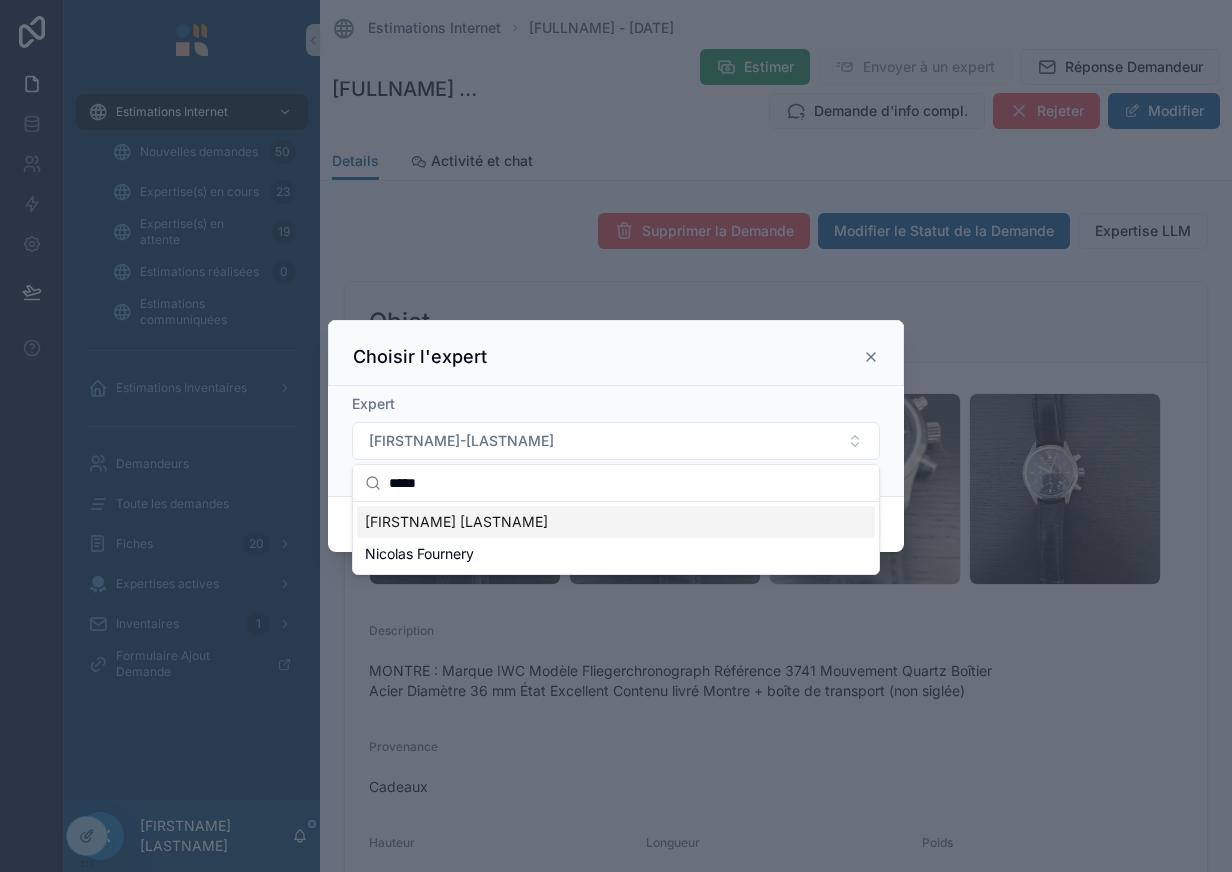 type on "*****" 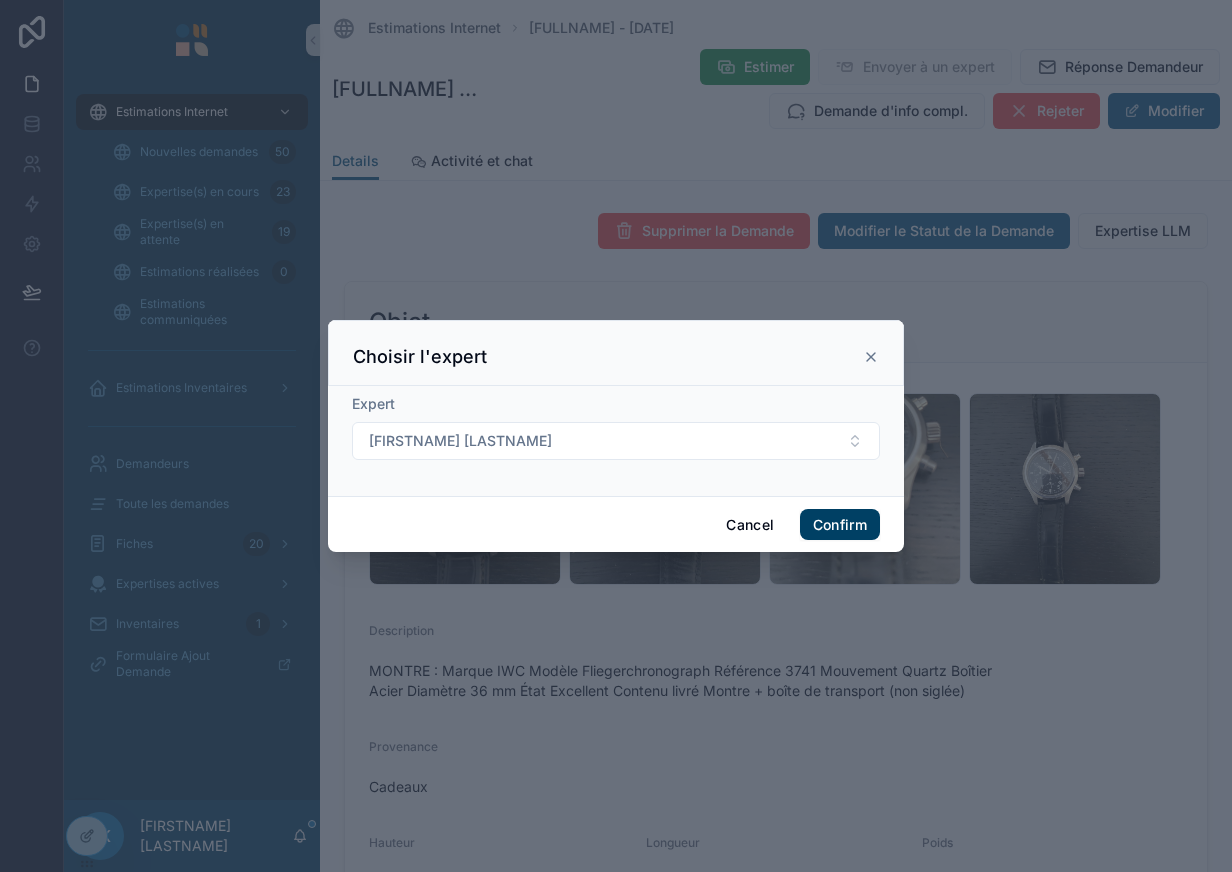 click on "Confirm" at bounding box center [840, 525] 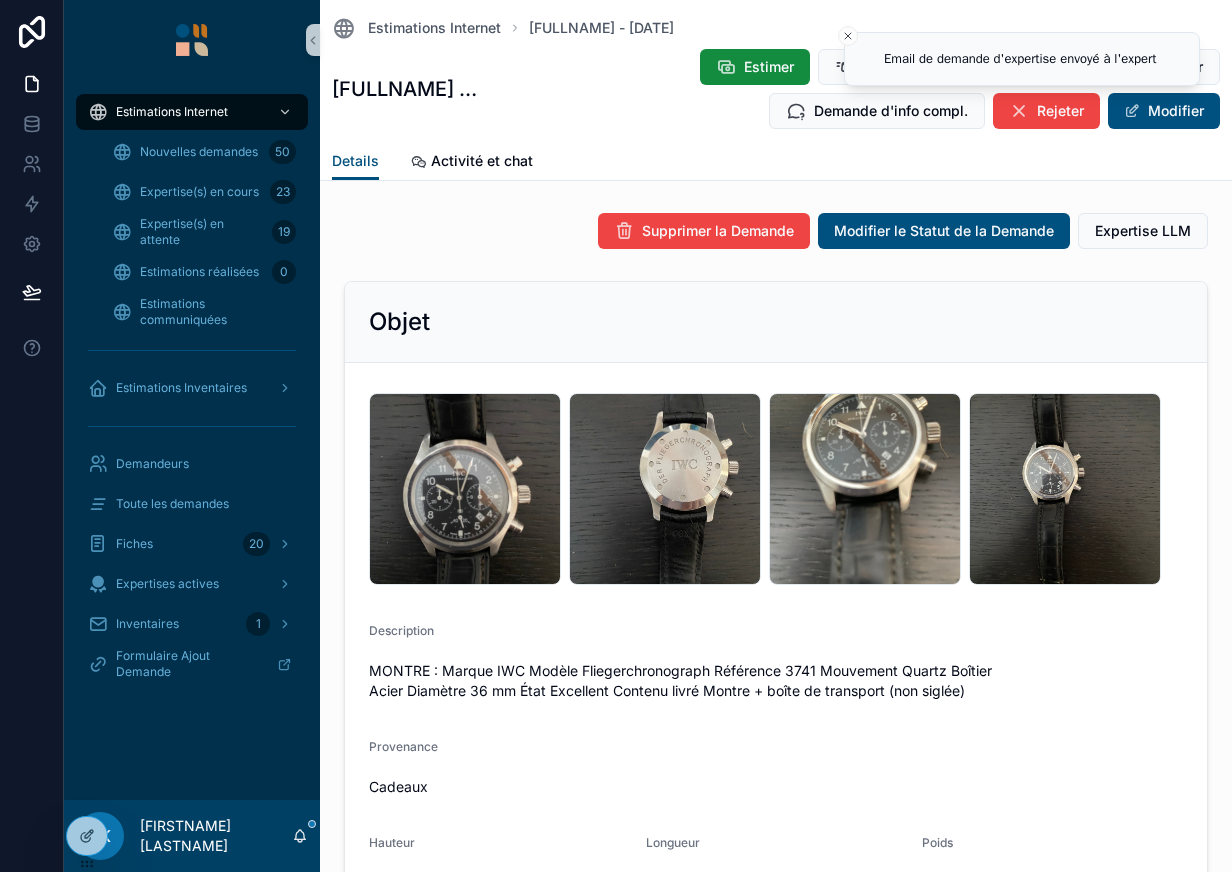 click on "IMG_[DATE].jpeg" at bounding box center (865, 489) 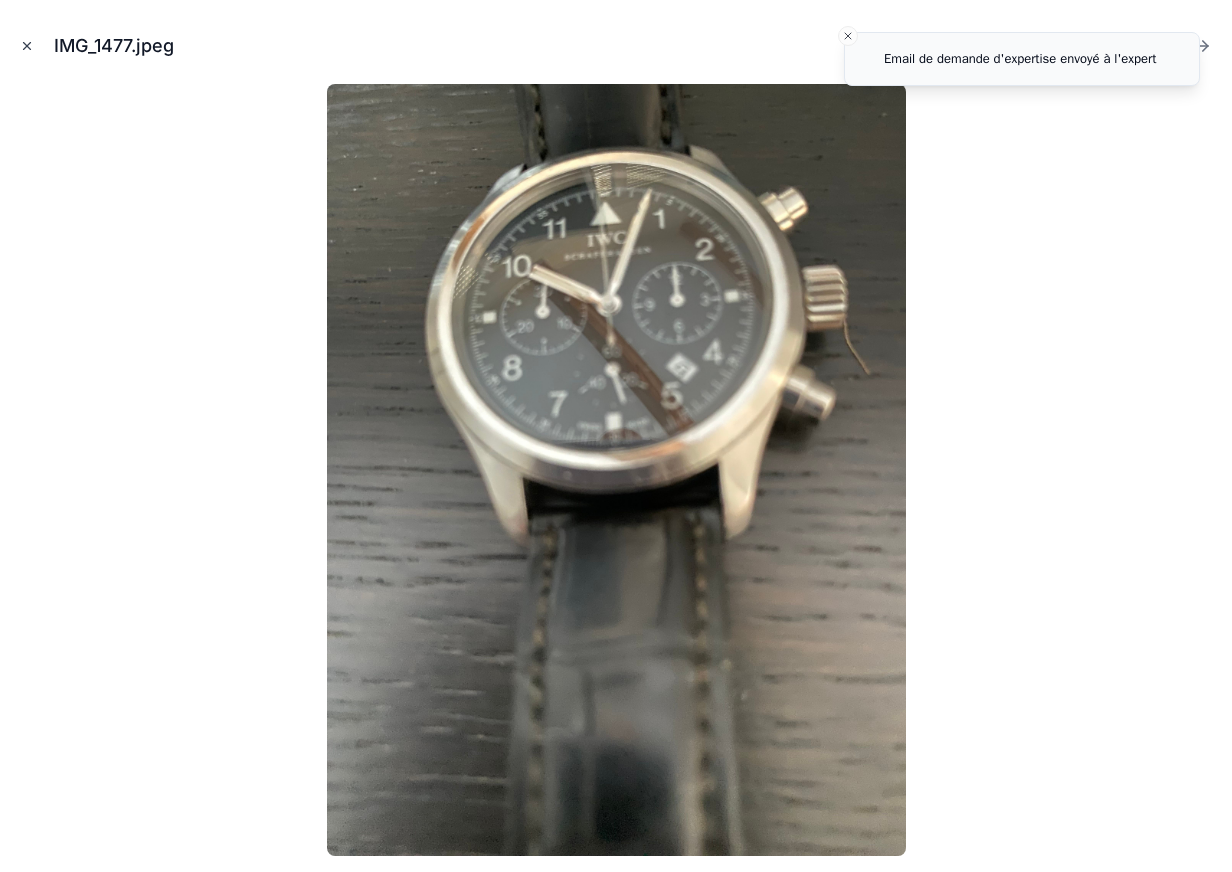click 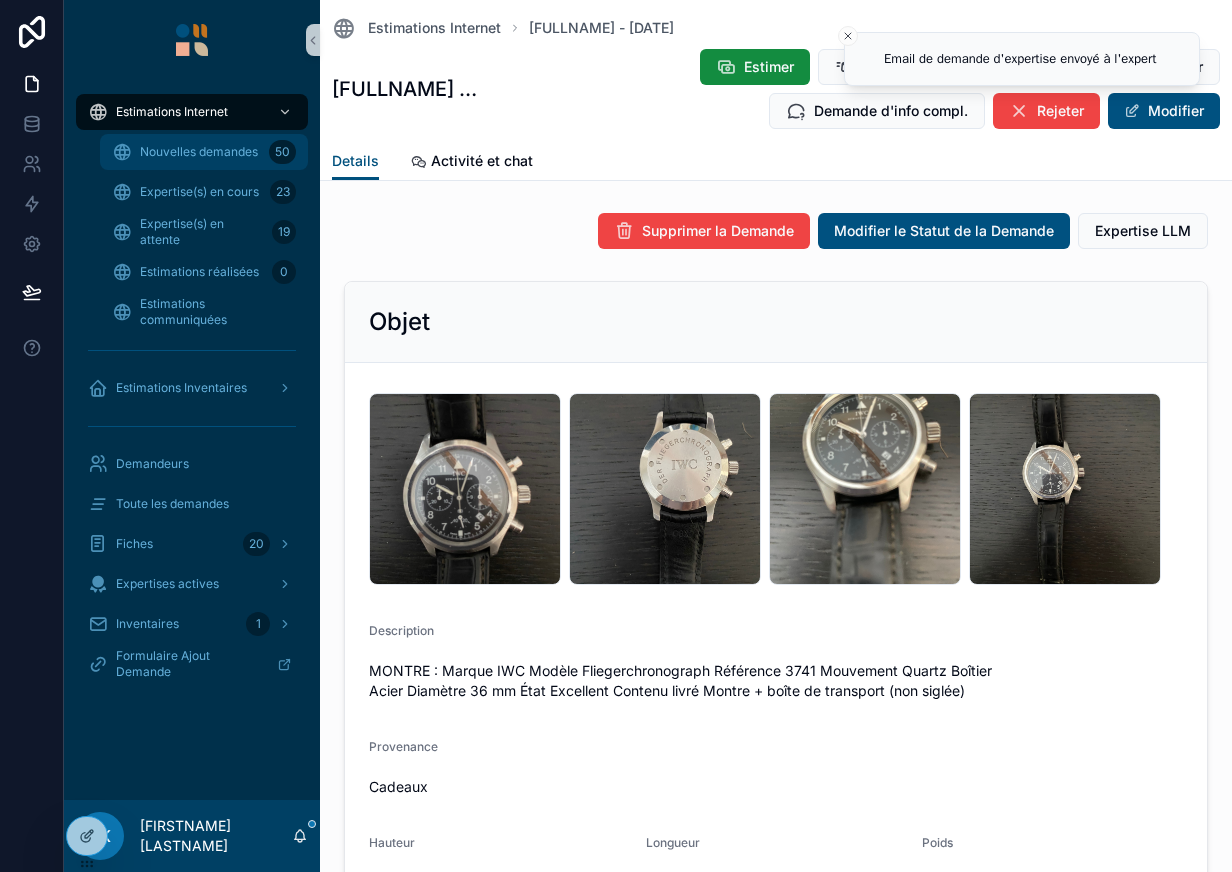 click on "Nouvelles demandes" at bounding box center [199, 152] 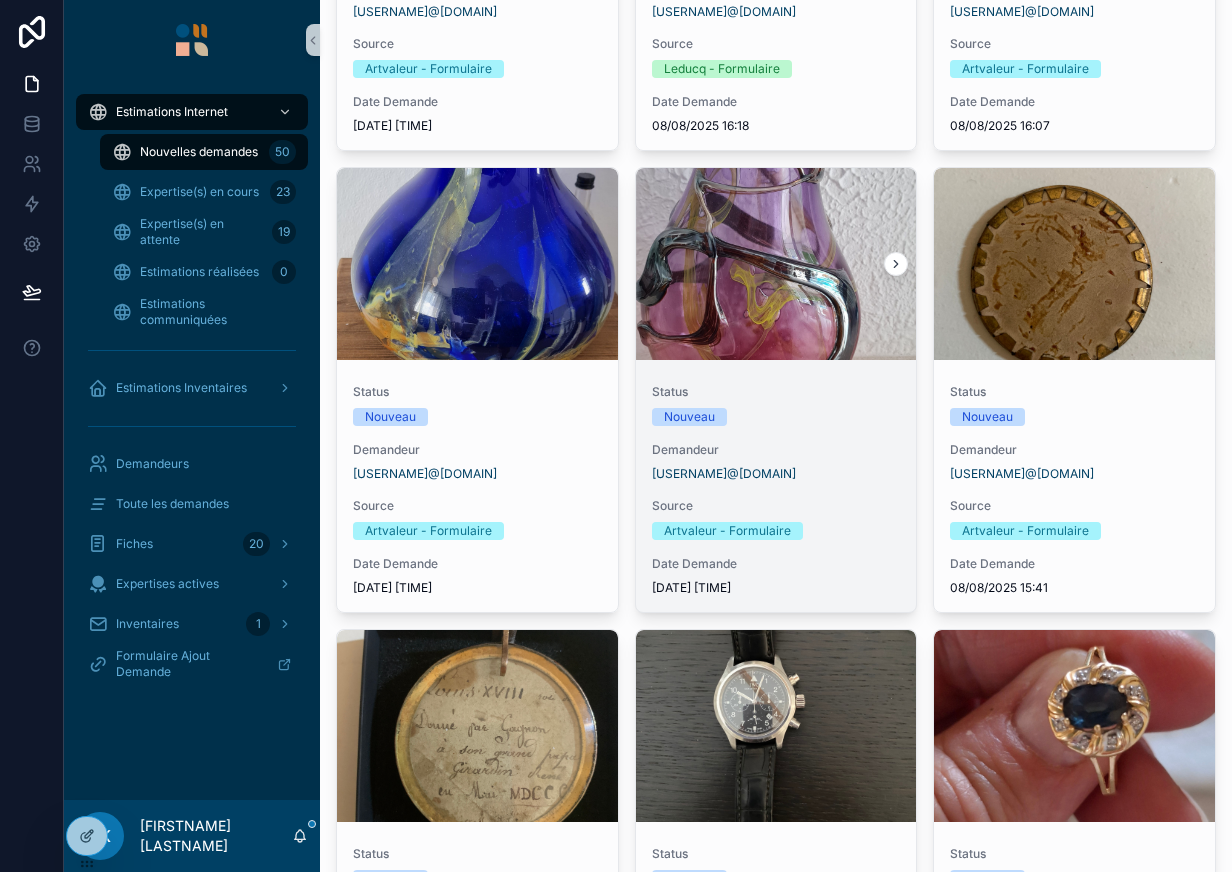 scroll, scrollTop: 2714, scrollLeft: 0, axis: vertical 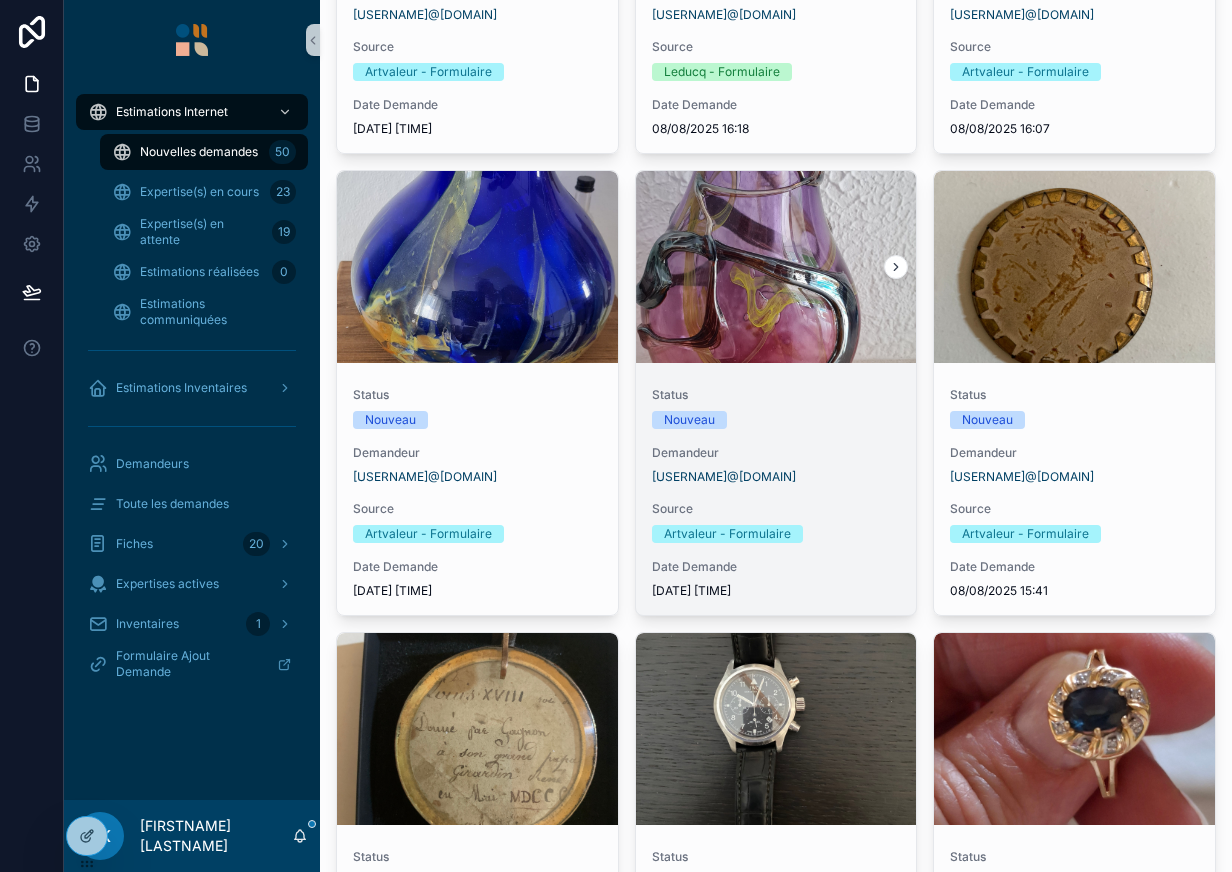 click at bounding box center (776, 267) 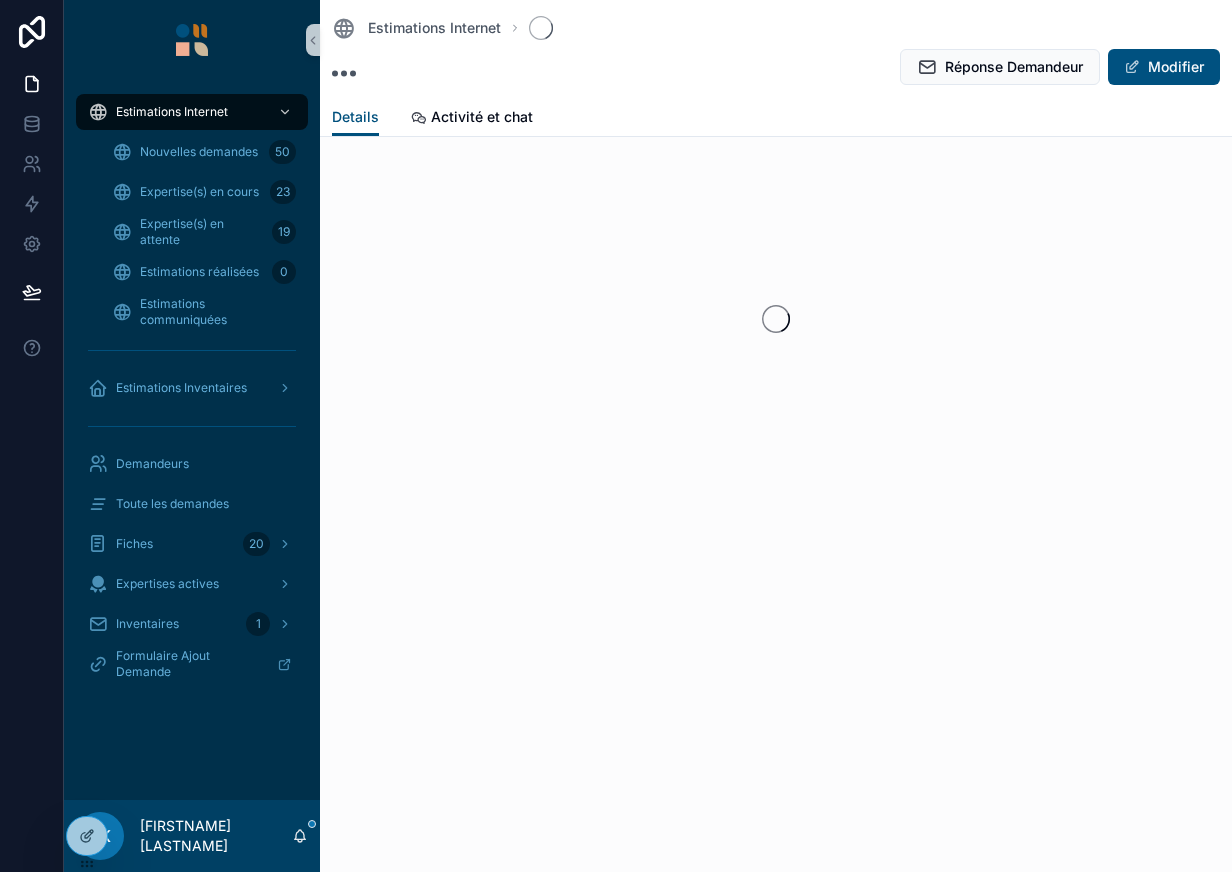 scroll, scrollTop: 0, scrollLeft: 0, axis: both 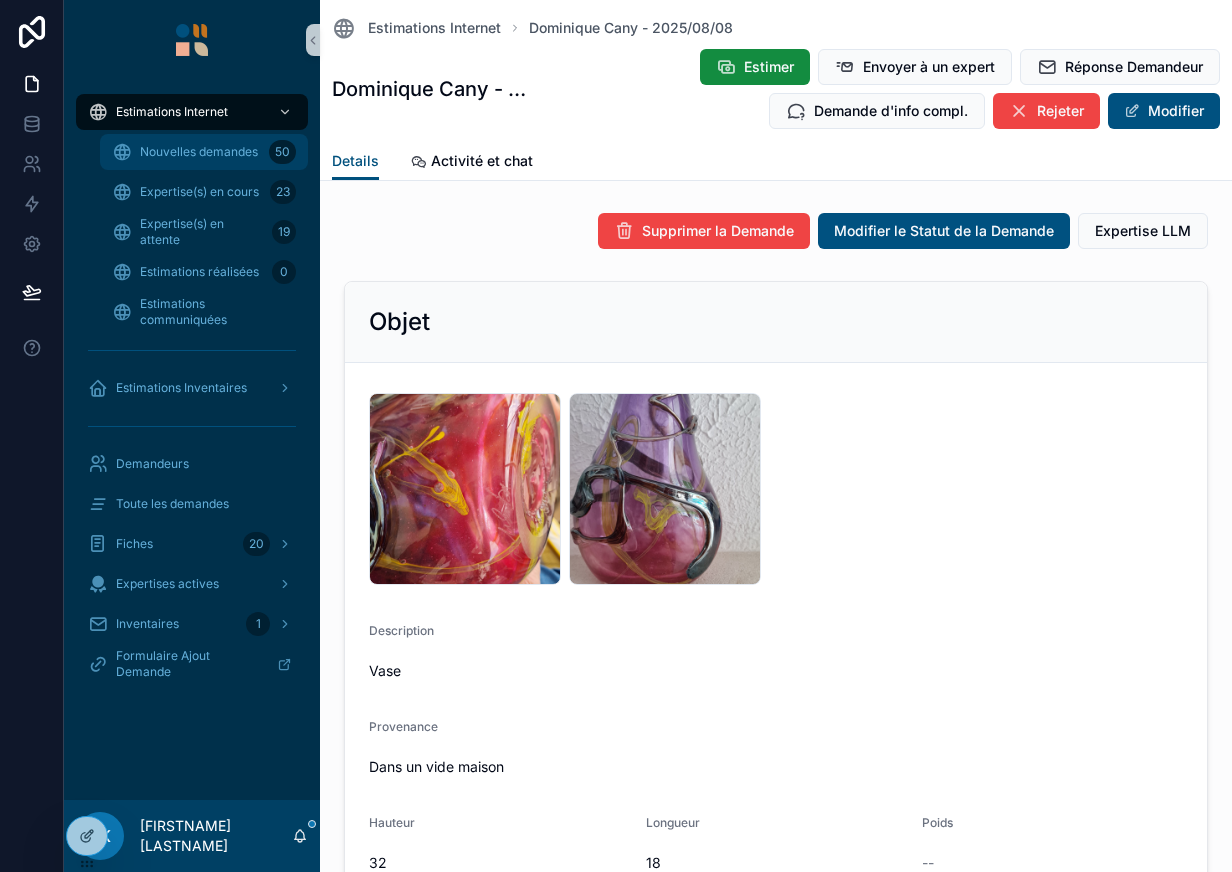 drag, startPoint x: 173, startPoint y: 172, endPoint x: 184, endPoint y: 157, distance: 18.601076 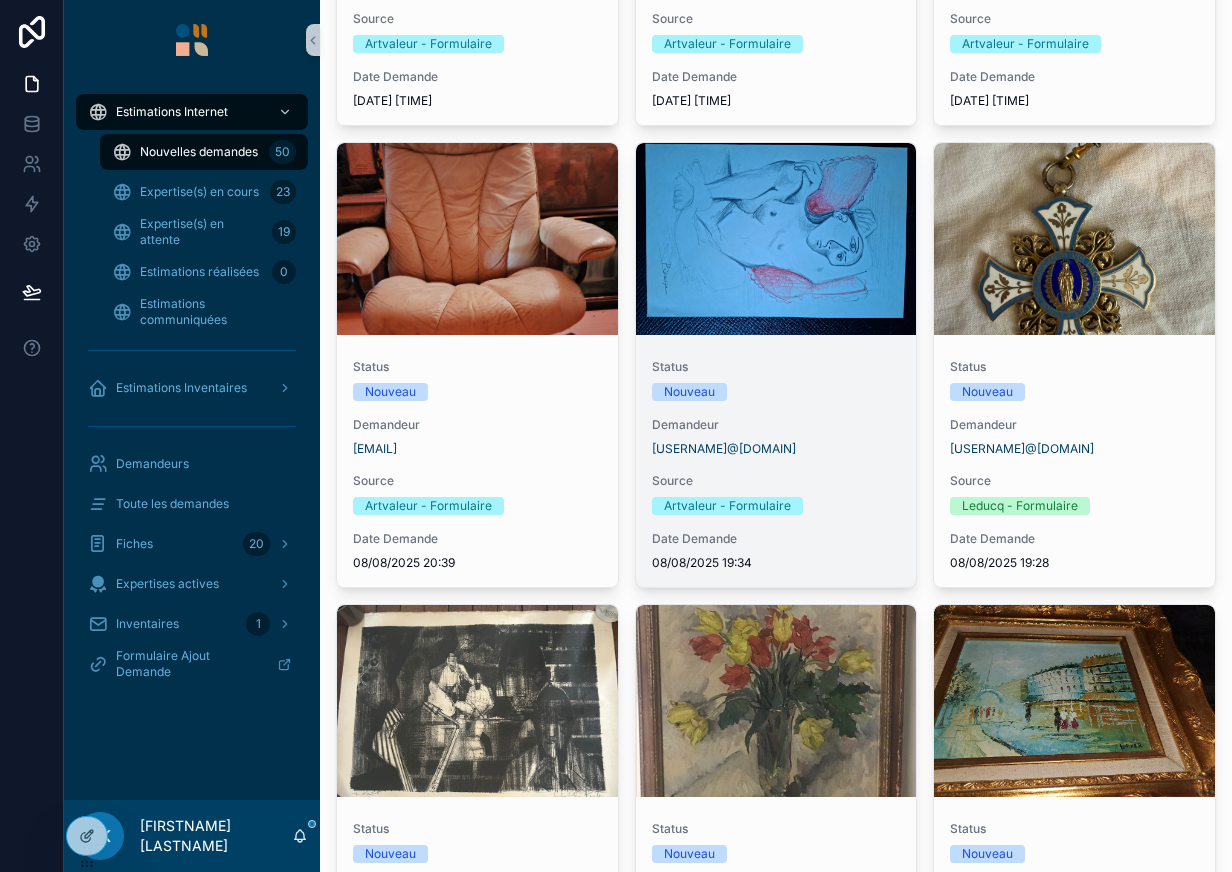 scroll, scrollTop: 886, scrollLeft: 0, axis: vertical 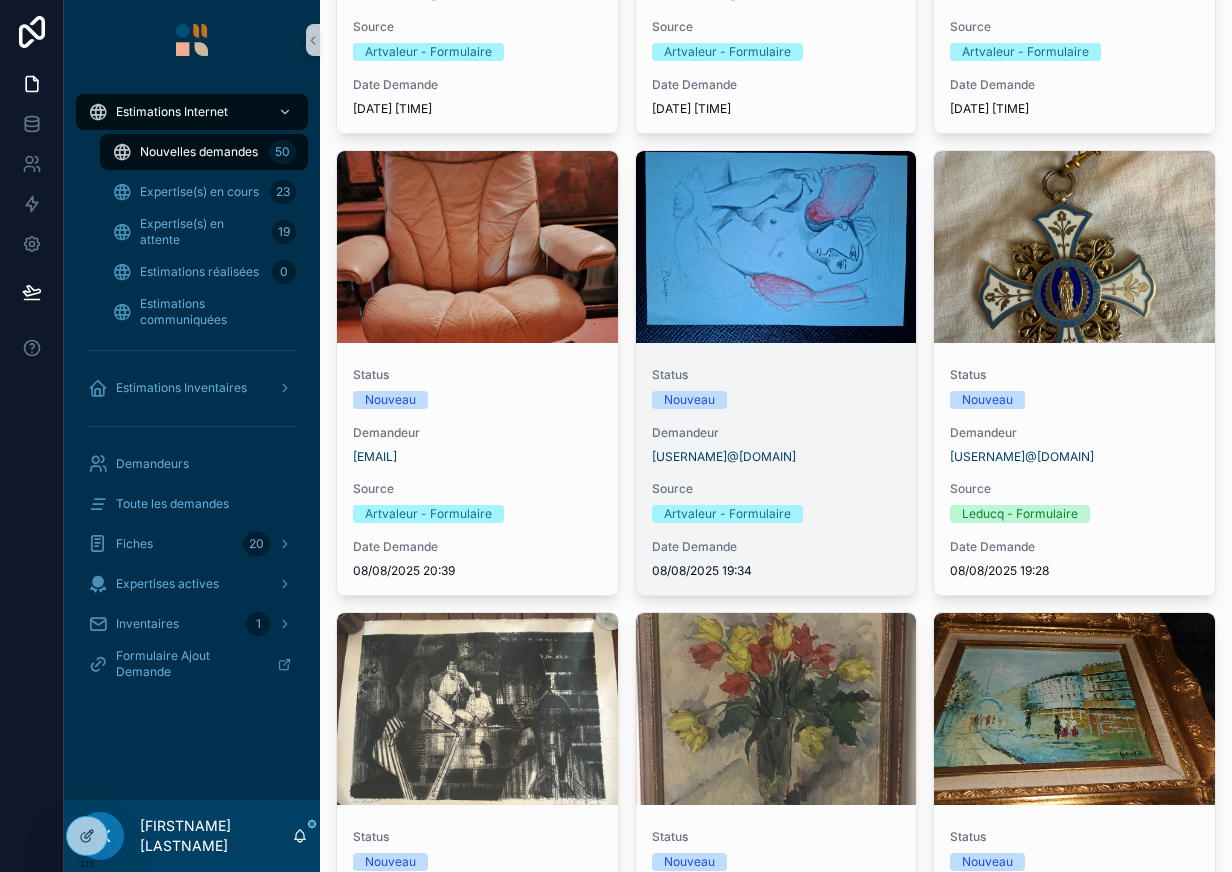 click on "Nouveau" at bounding box center [776, 400] 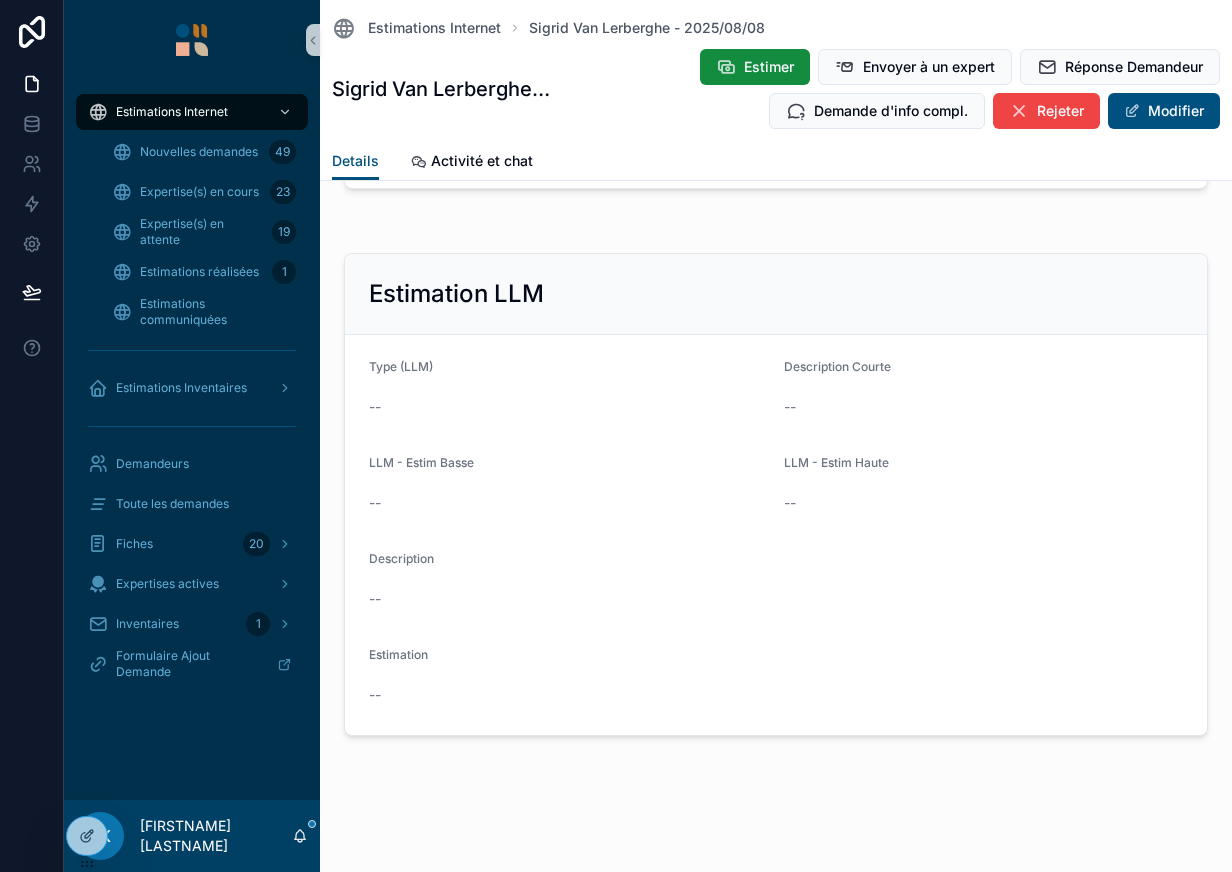 scroll, scrollTop: 2145, scrollLeft: 0, axis: vertical 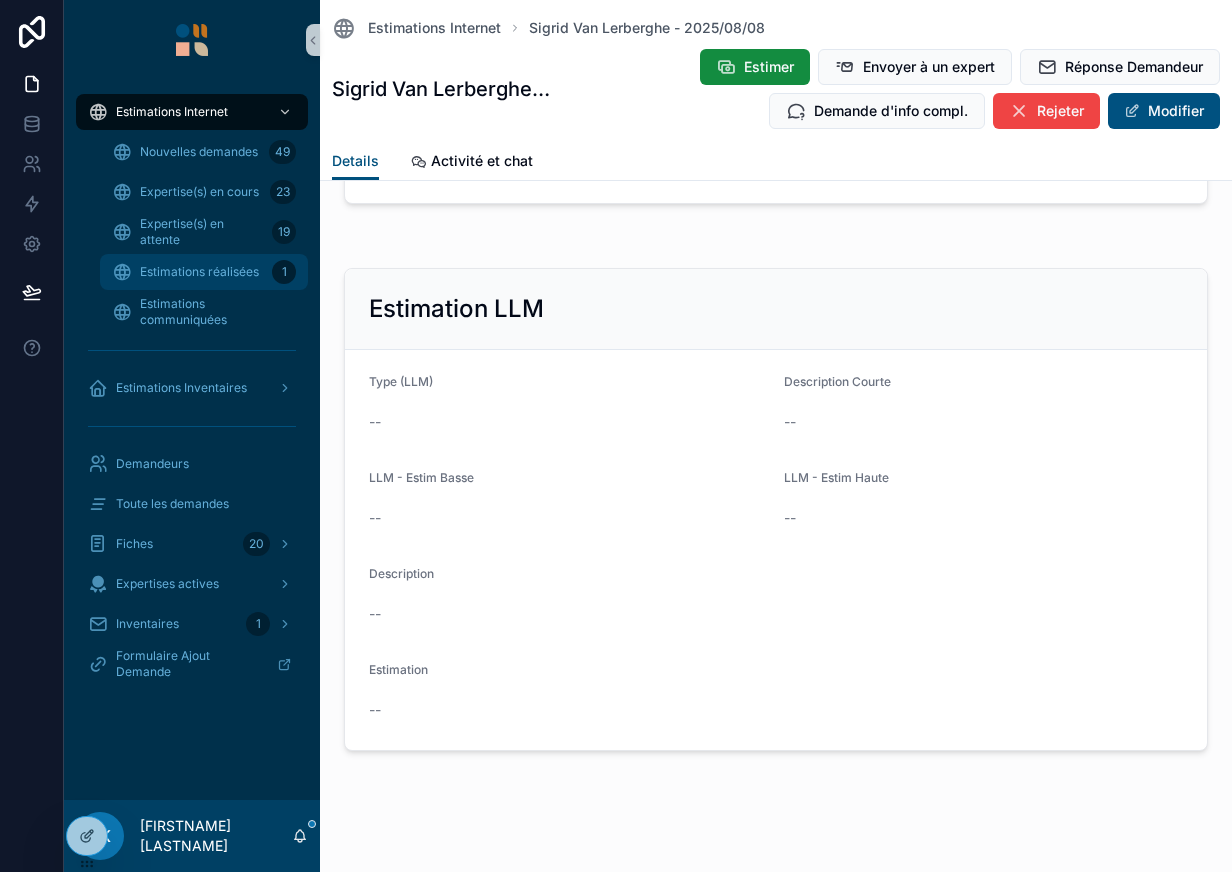 click on "Estimations réalisées" at bounding box center [199, 272] 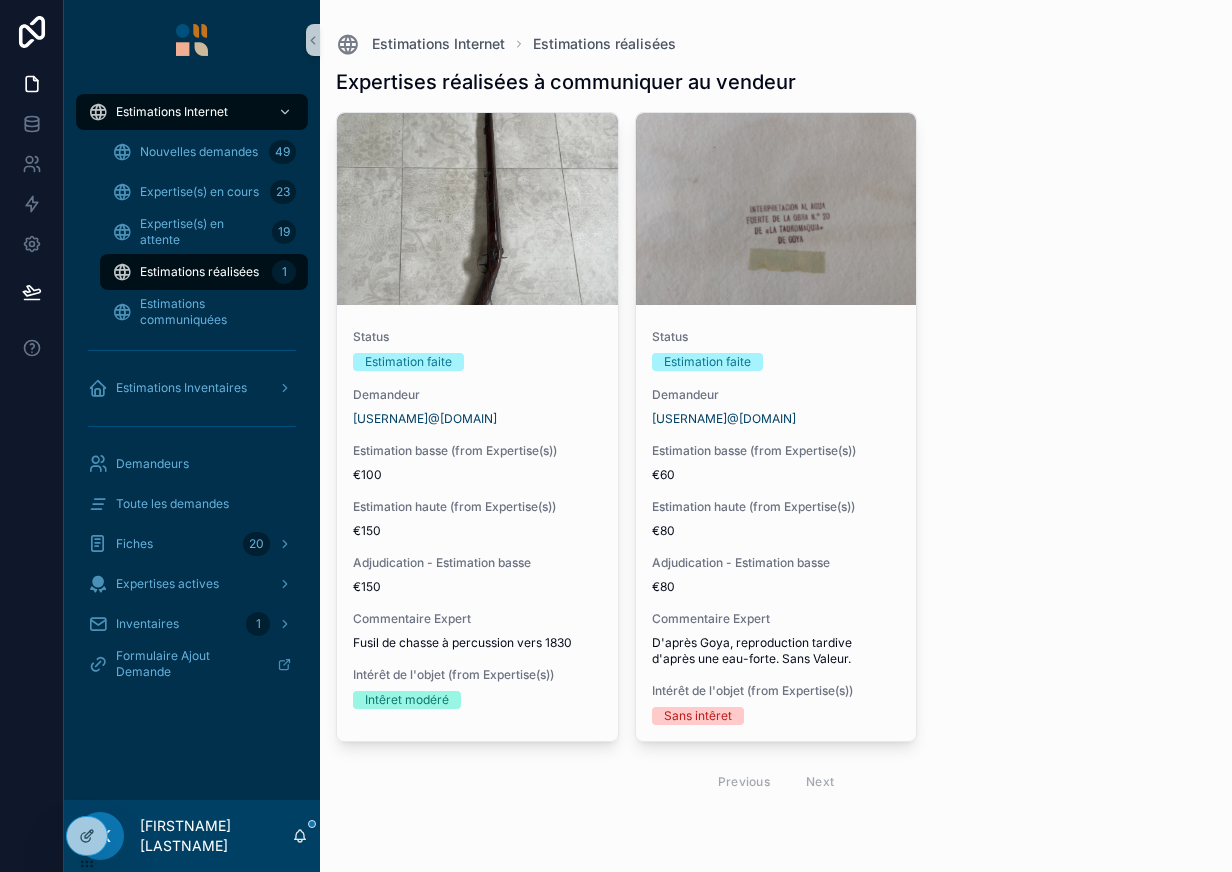 scroll, scrollTop: 0, scrollLeft: 0, axis: both 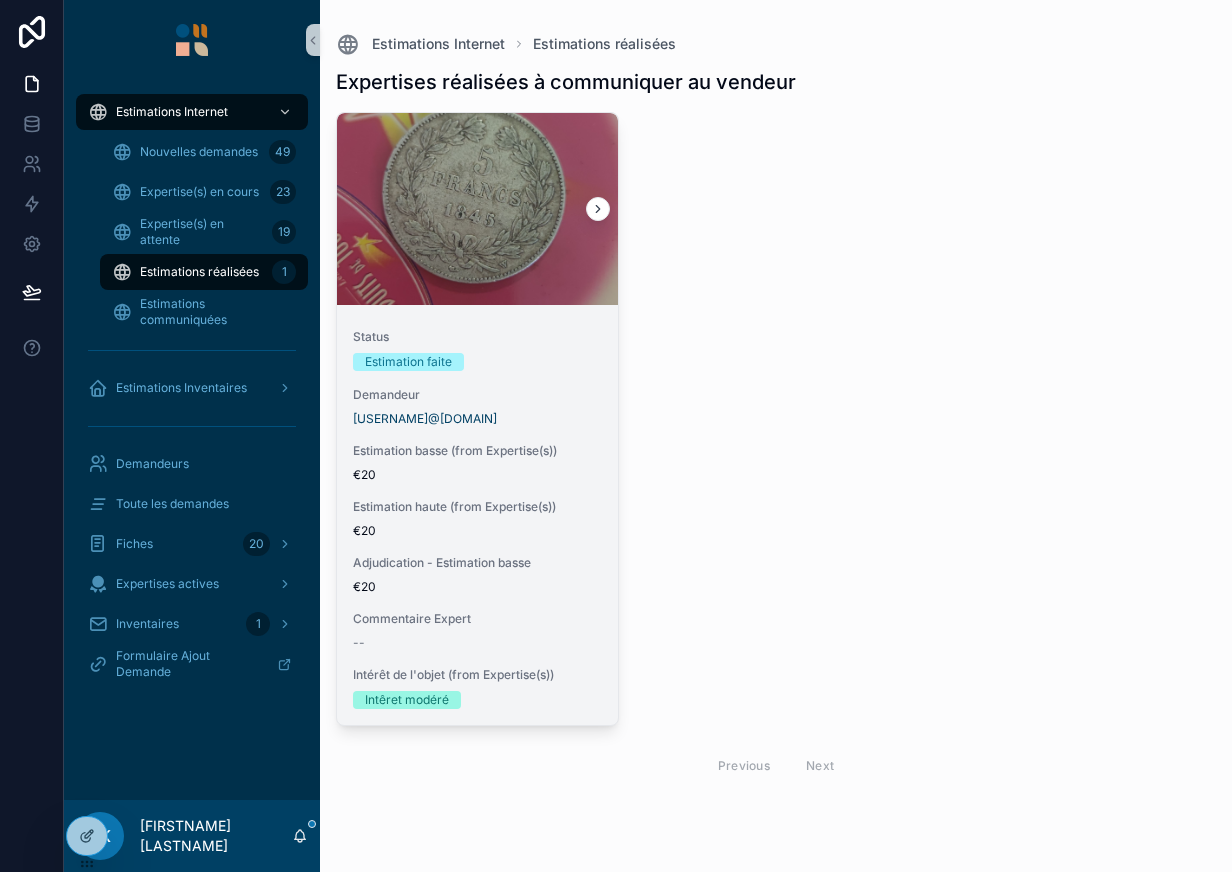 click on "Estimation faite" at bounding box center (477, 362) 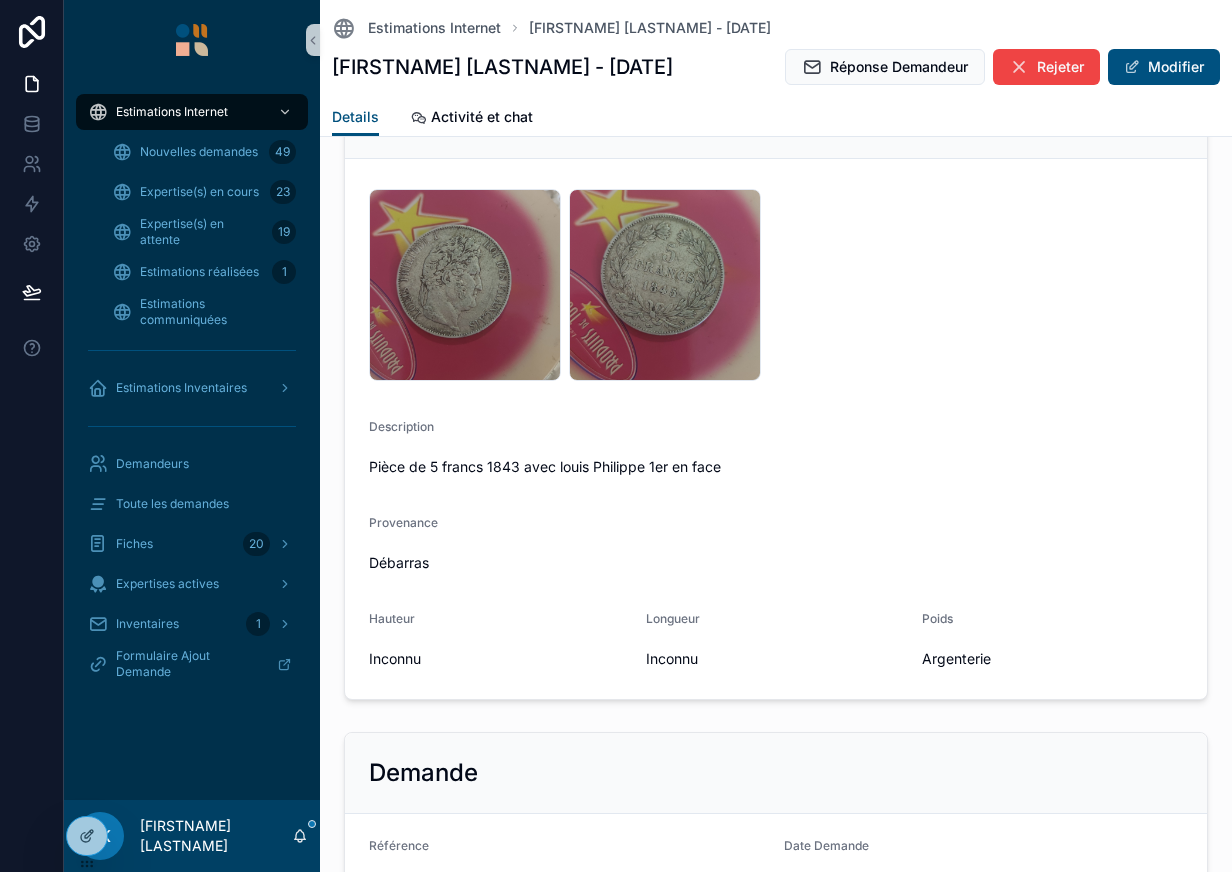 scroll, scrollTop: 0, scrollLeft: 0, axis: both 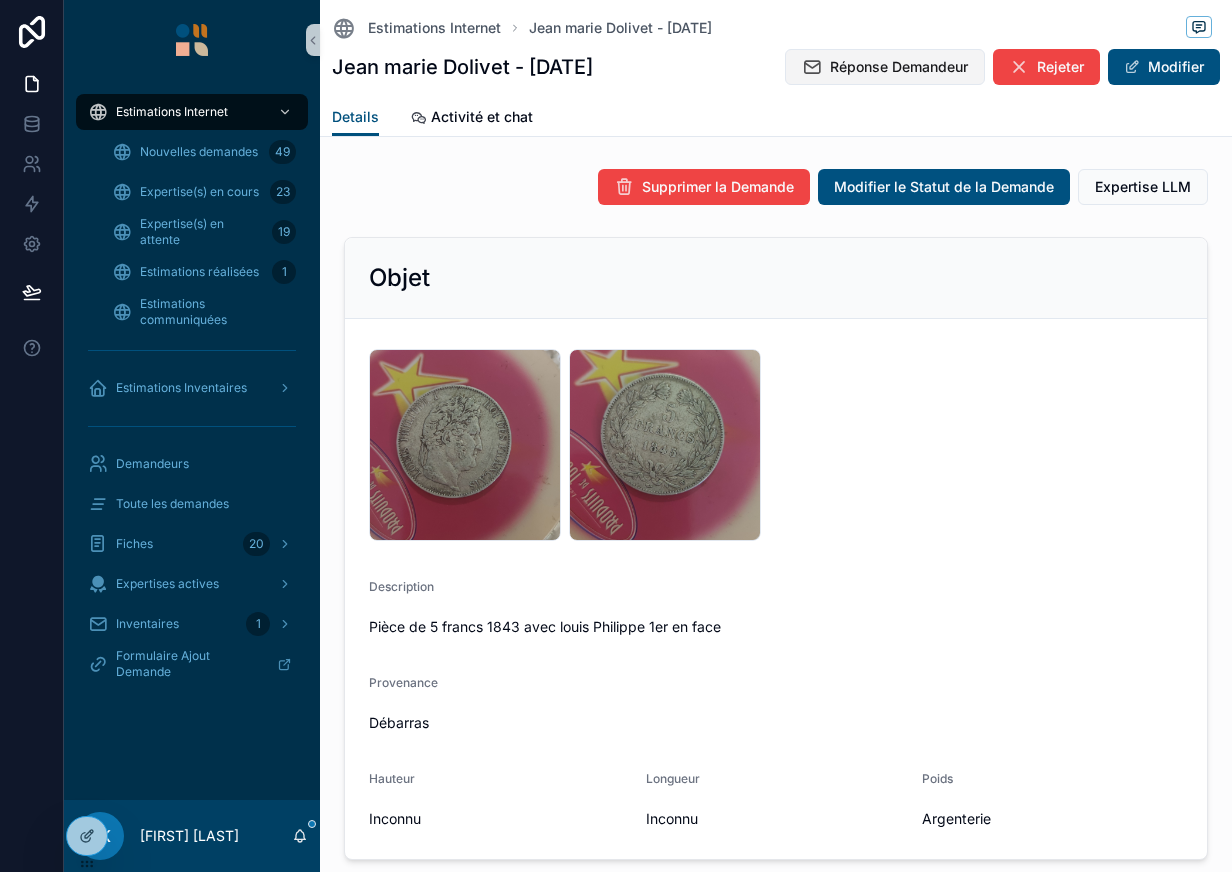 click on "Réponse Demandeur" at bounding box center (899, 67) 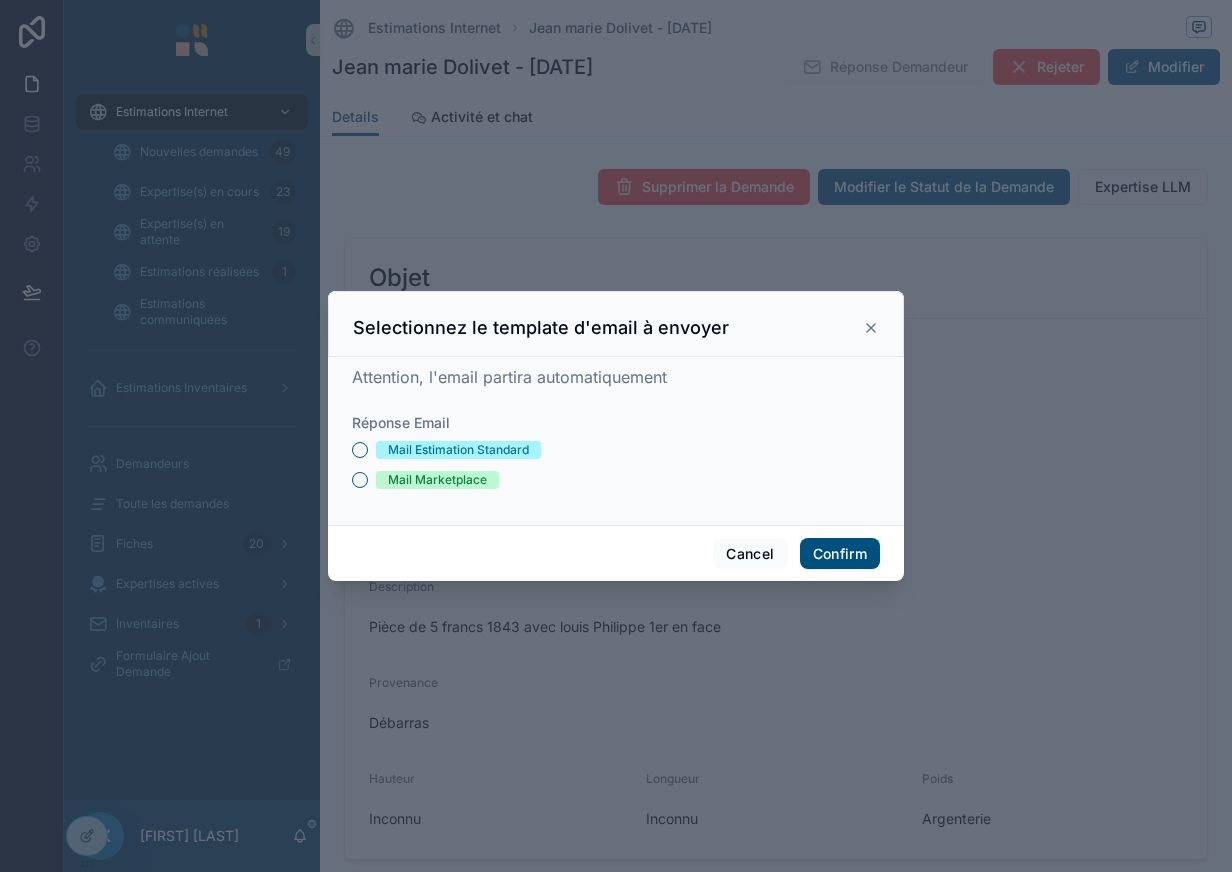 click 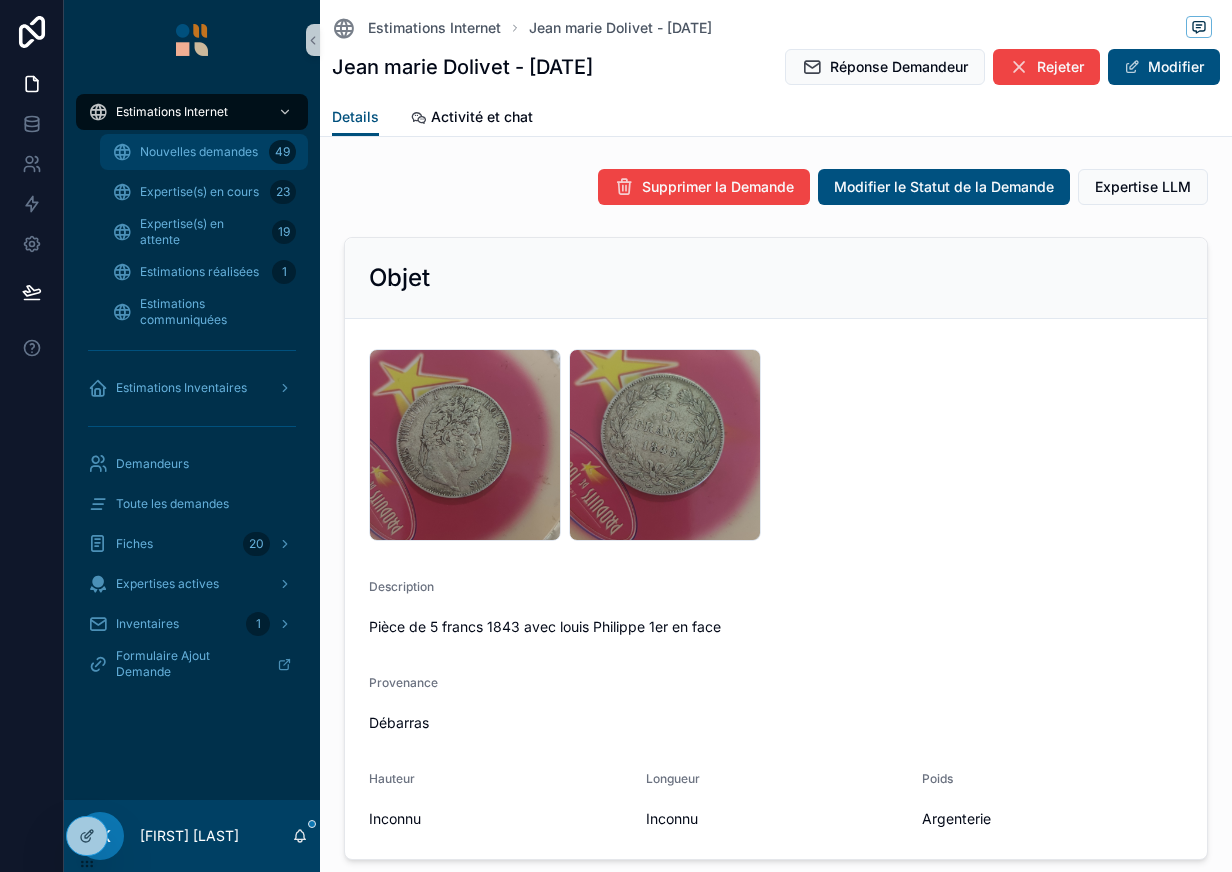 click on "Nouvelles demandes" at bounding box center [199, 152] 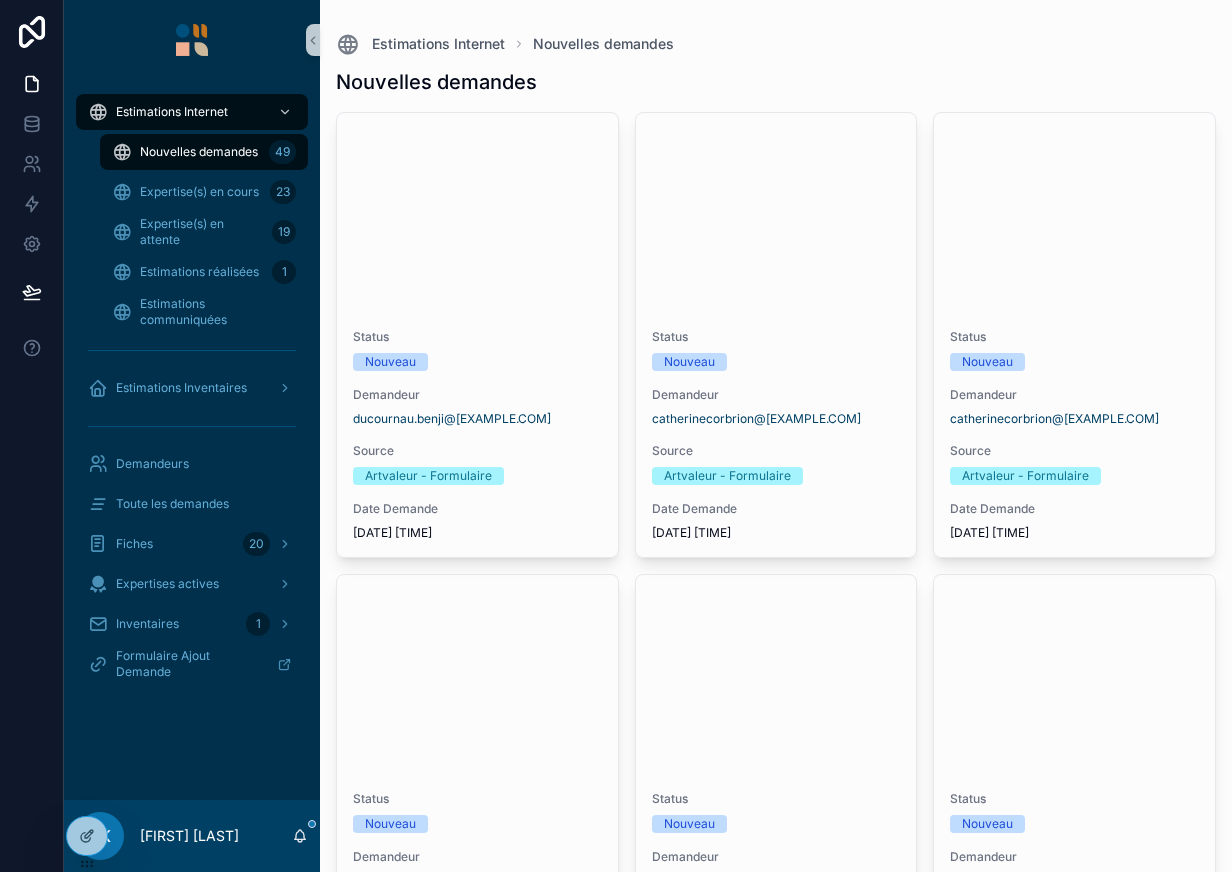 scroll, scrollTop: 1, scrollLeft: 0, axis: vertical 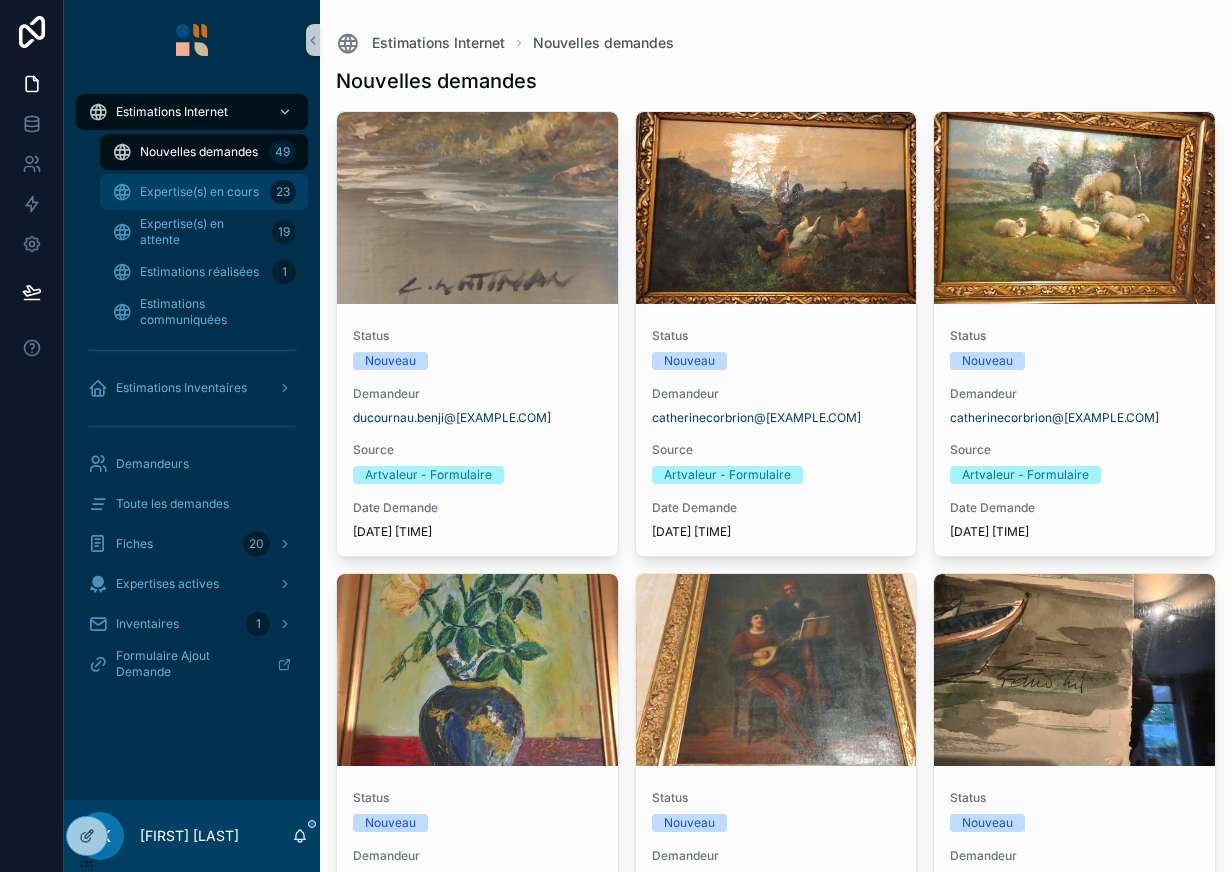 click on "Expertise(s) en cours" at bounding box center [199, 192] 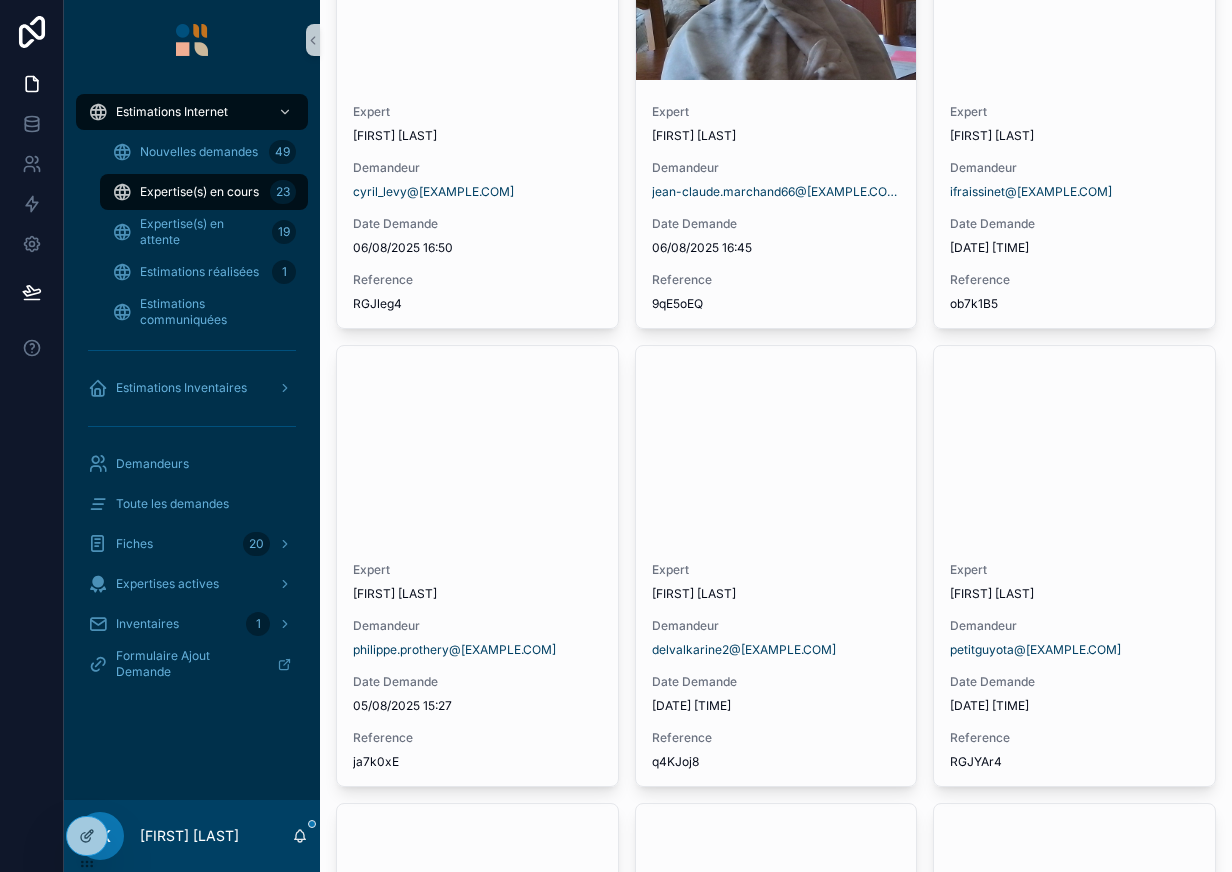 scroll, scrollTop: 1157, scrollLeft: 0, axis: vertical 